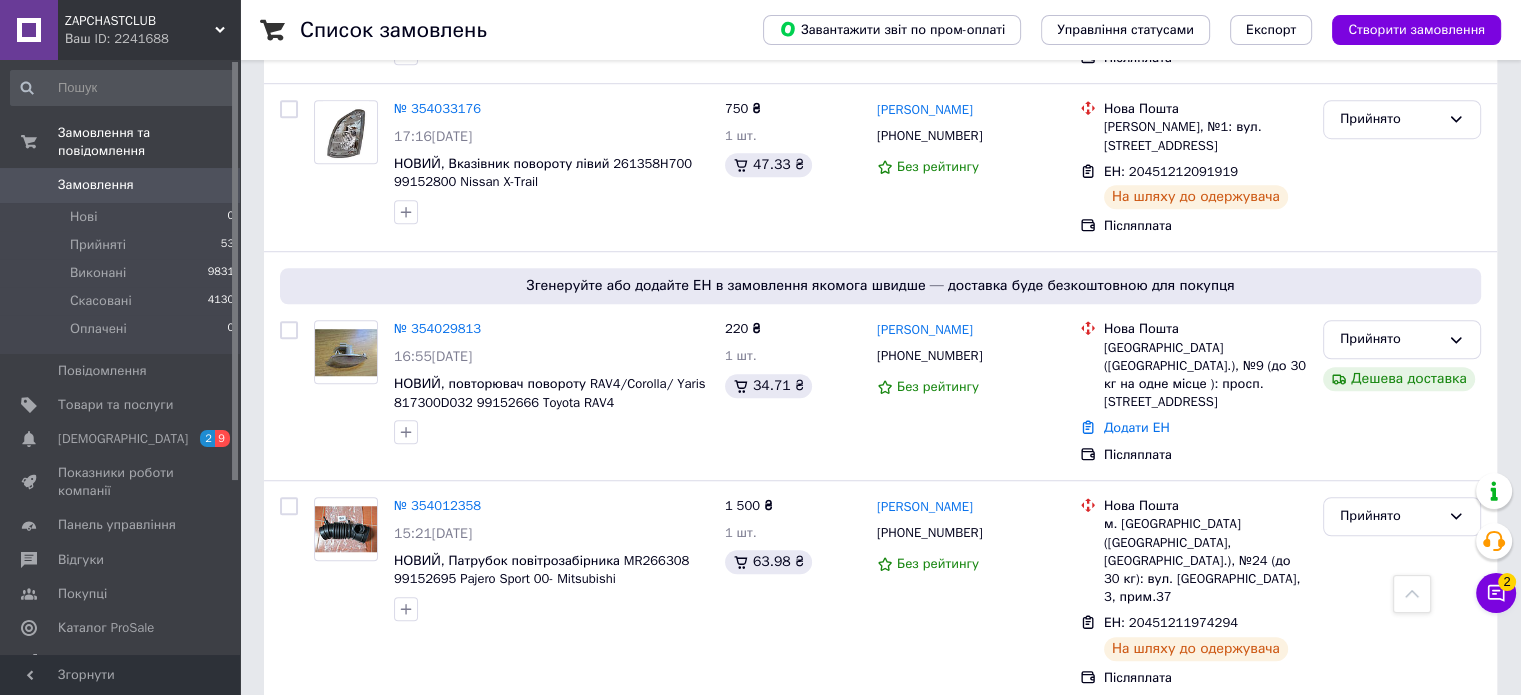 scroll, scrollTop: 1400, scrollLeft: 0, axis: vertical 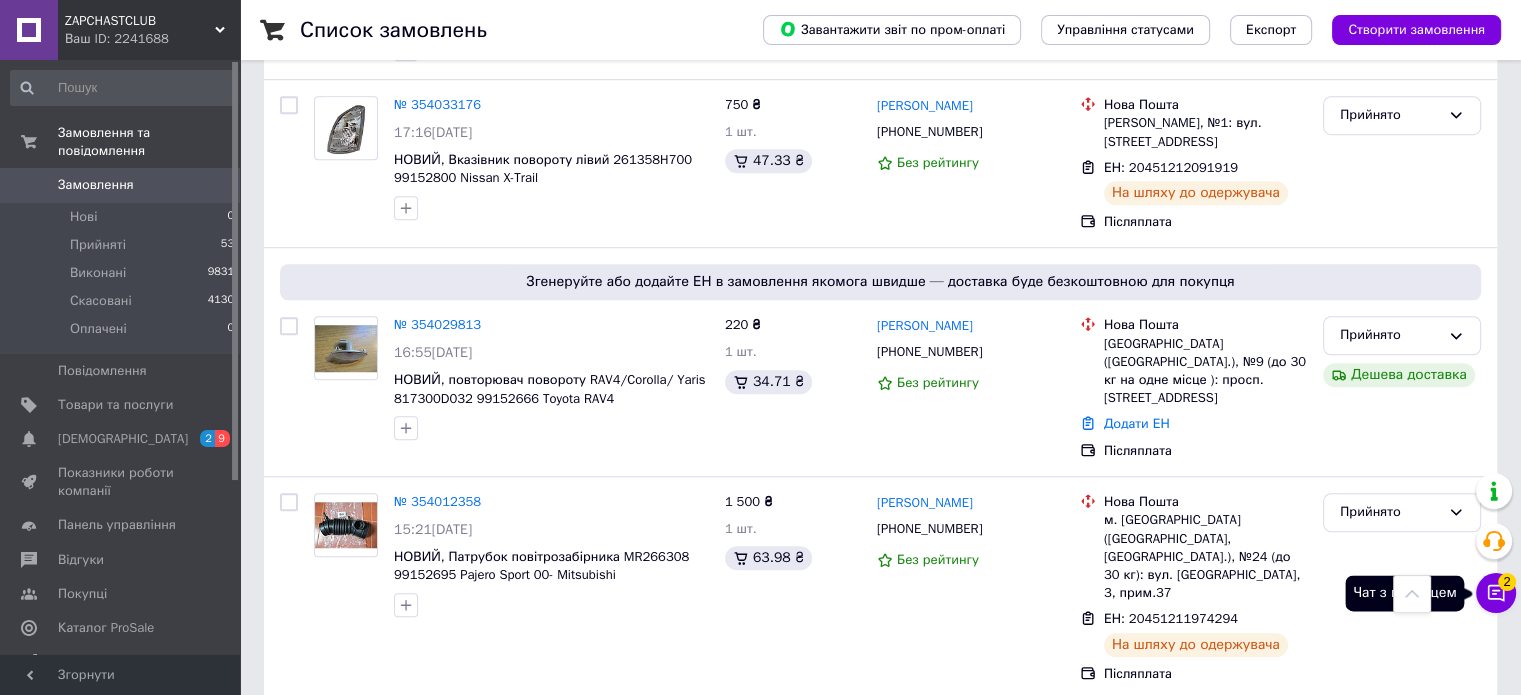 click 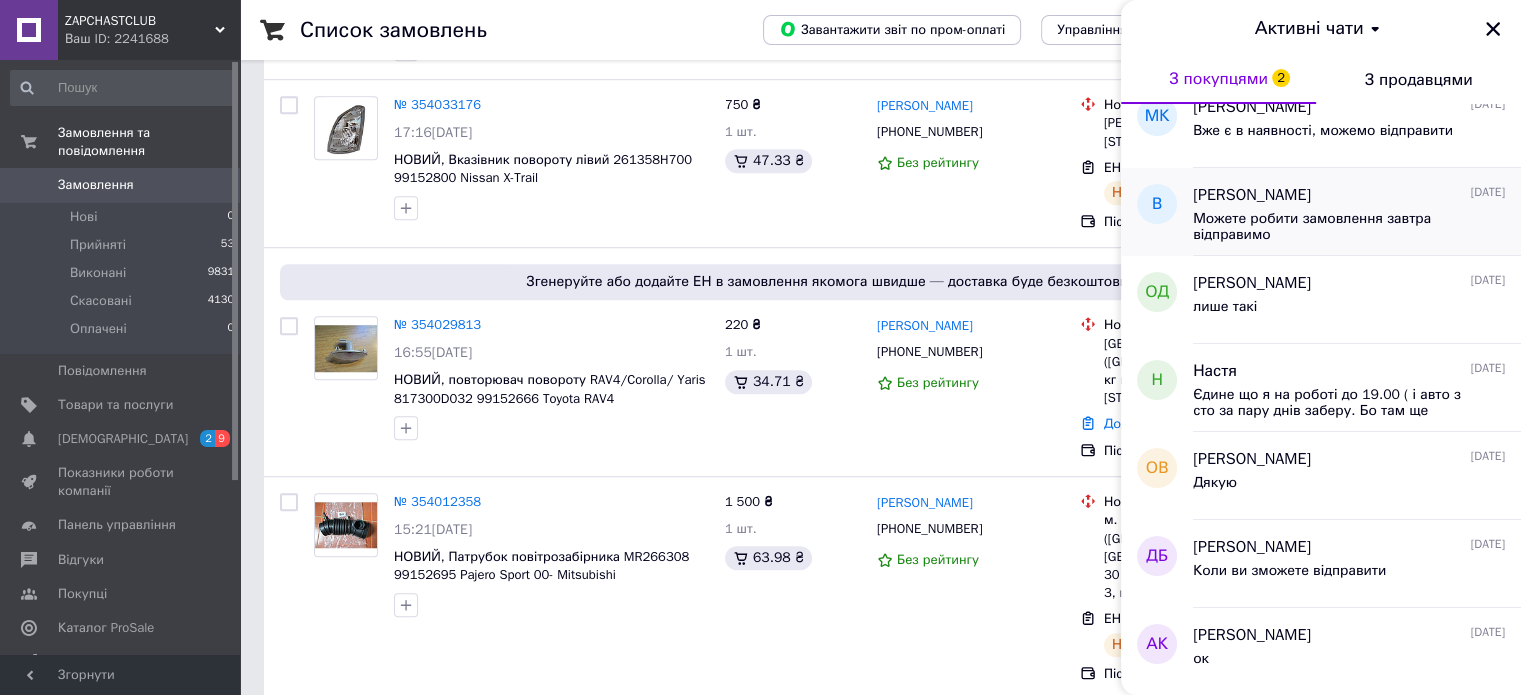 scroll, scrollTop: 300, scrollLeft: 0, axis: vertical 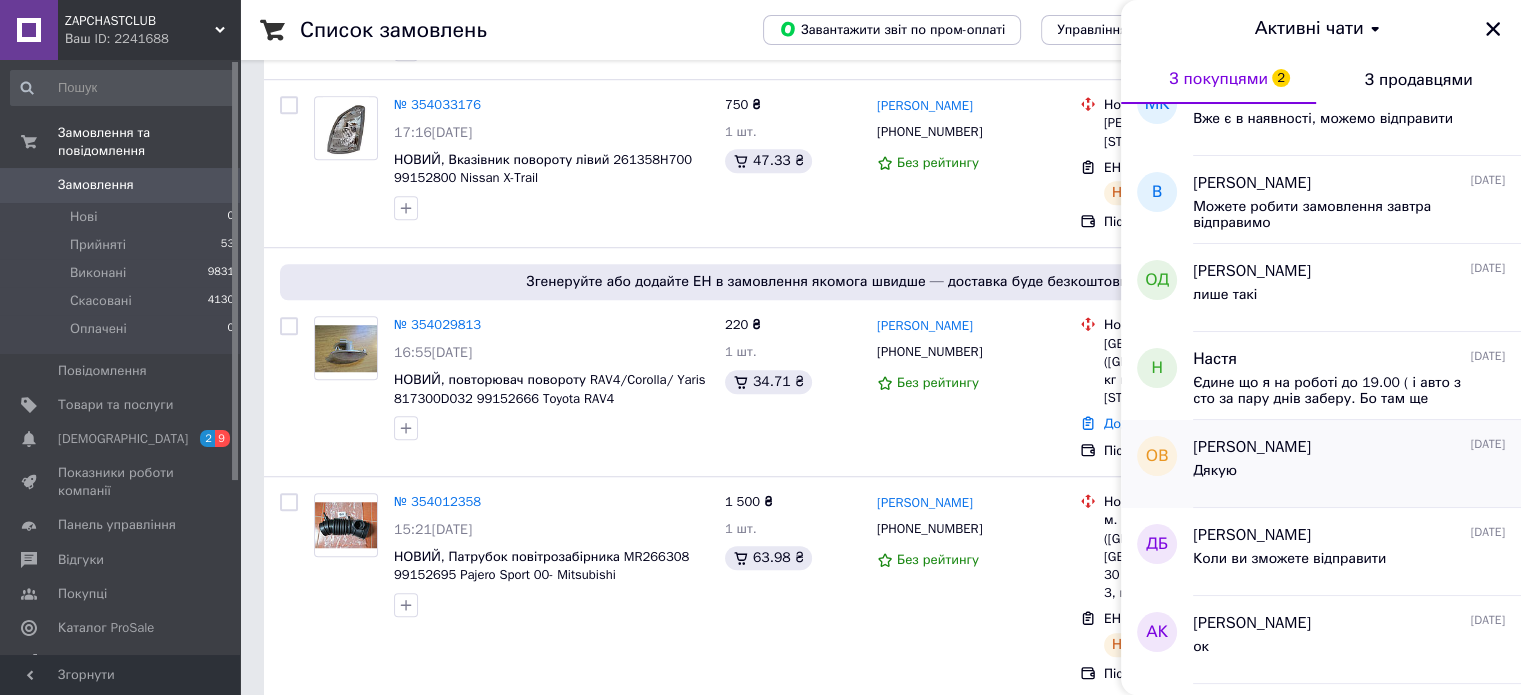 click on "Дякую" at bounding box center (1349, 475) 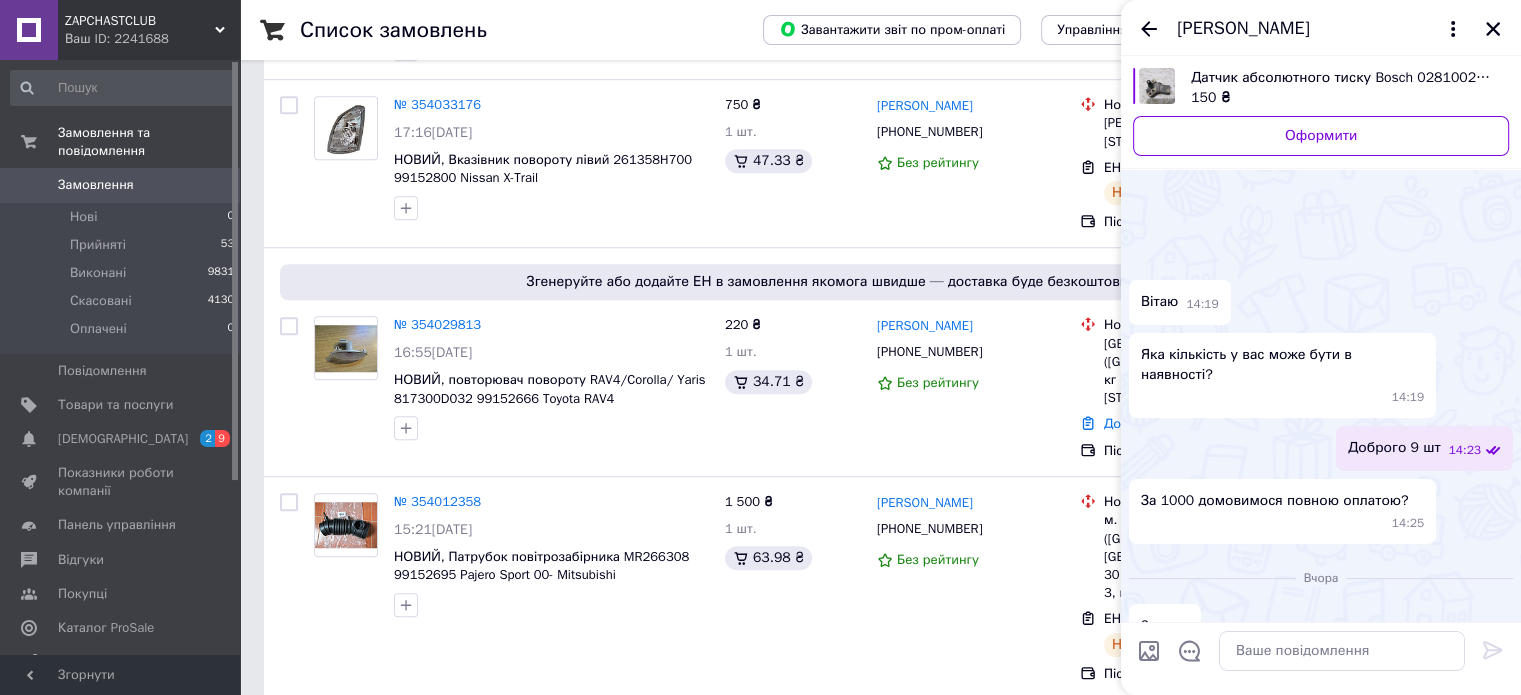 scroll, scrollTop: 161, scrollLeft: 0, axis: vertical 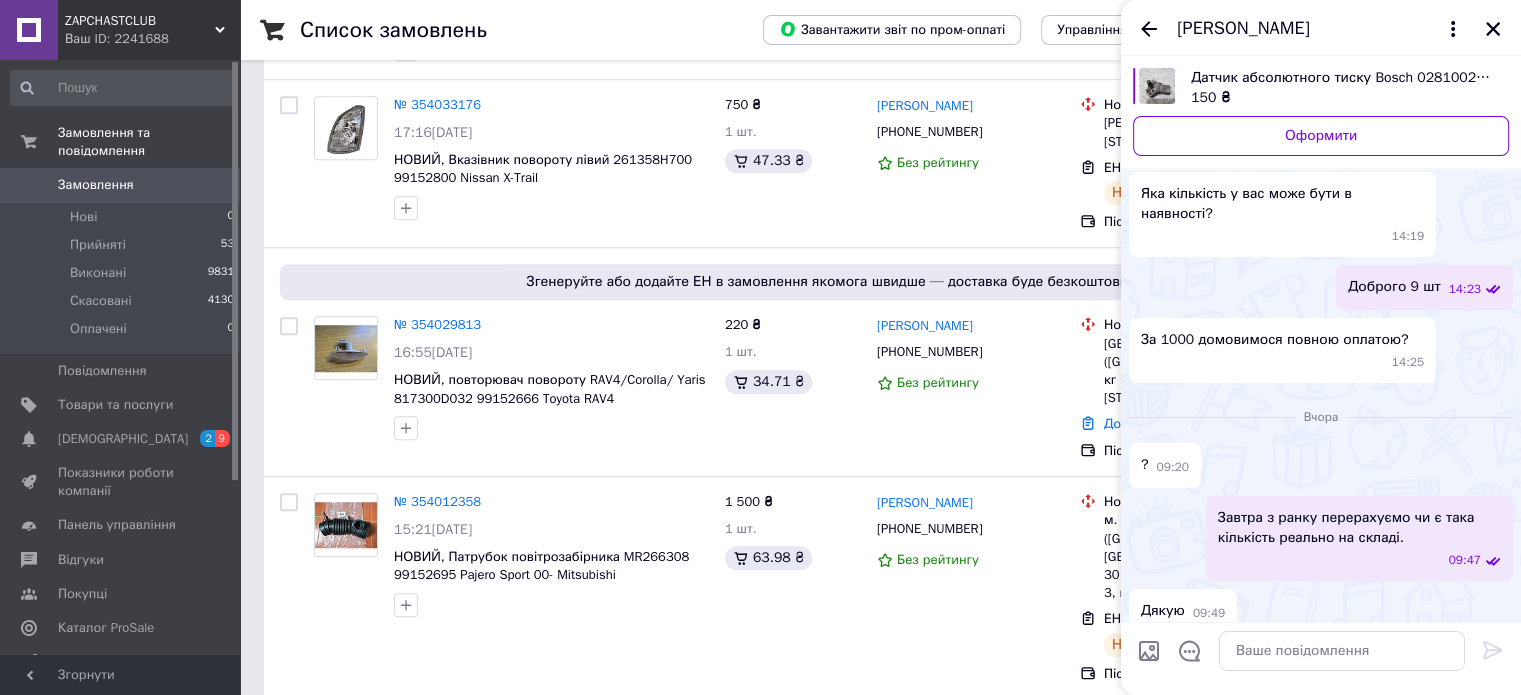 drag, startPoint x: 1151, startPoint y: 28, endPoint x: 1159, endPoint y: 45, distance: 18.788294 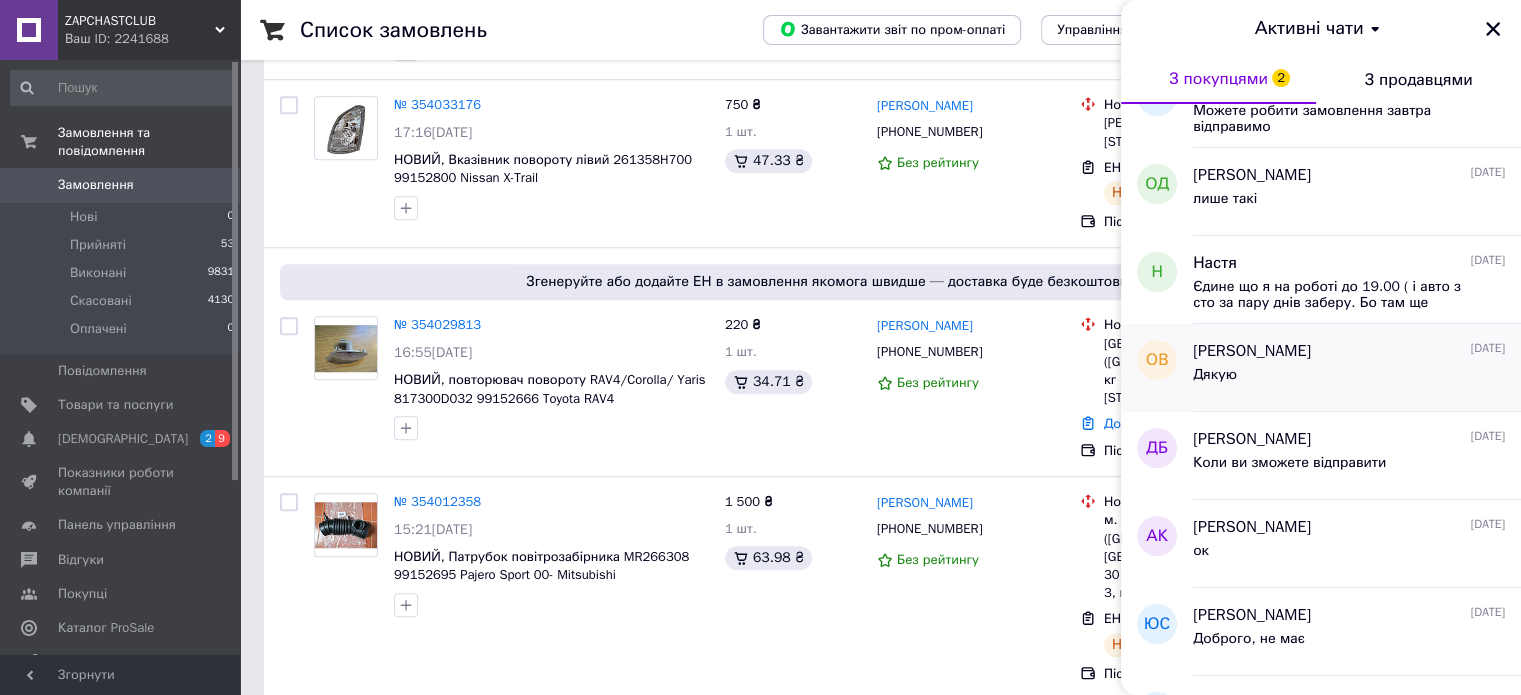 scroll, scrollTop: 400, scrollLeft: 0, axis: vertical 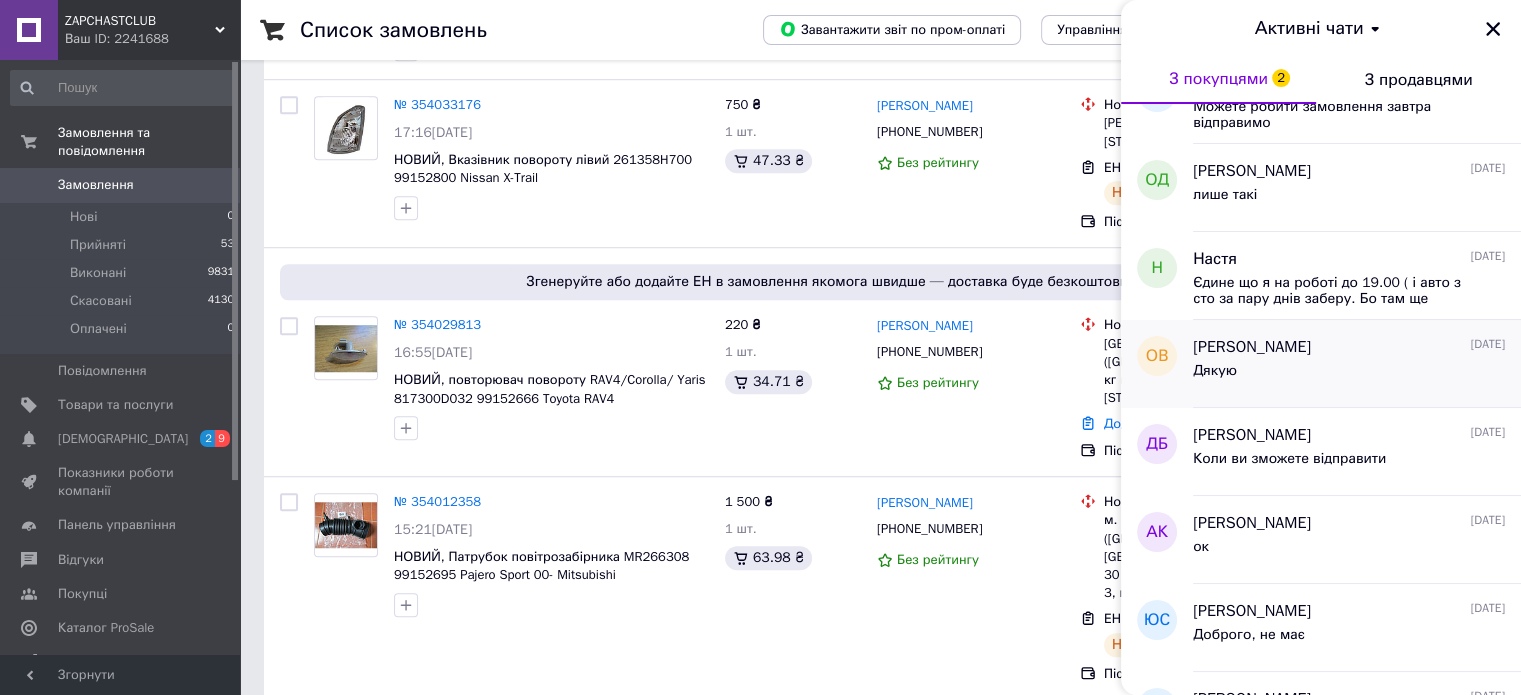 click on "Дякую" at bounding box center (1349, 375) 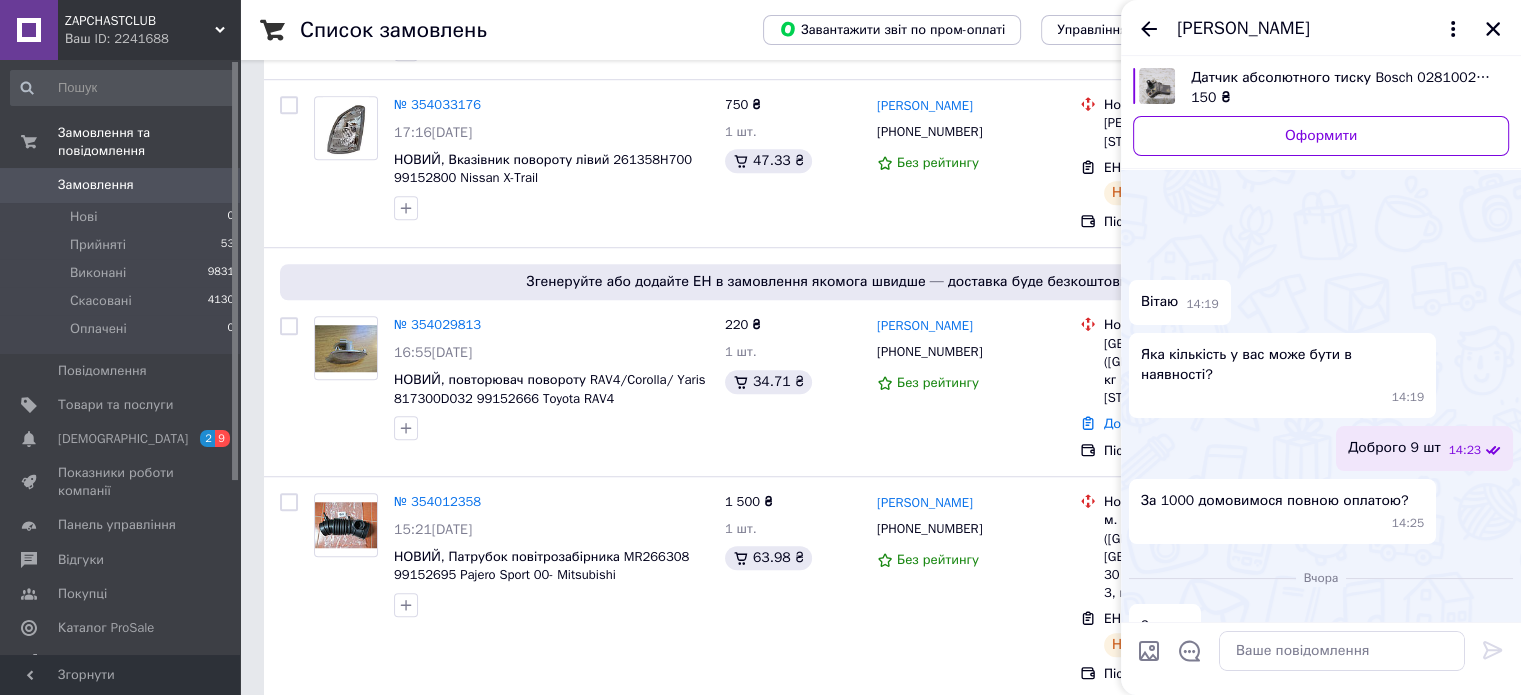 scroll, scrollTop: 161, scrollLeft: 0, axis: vertical 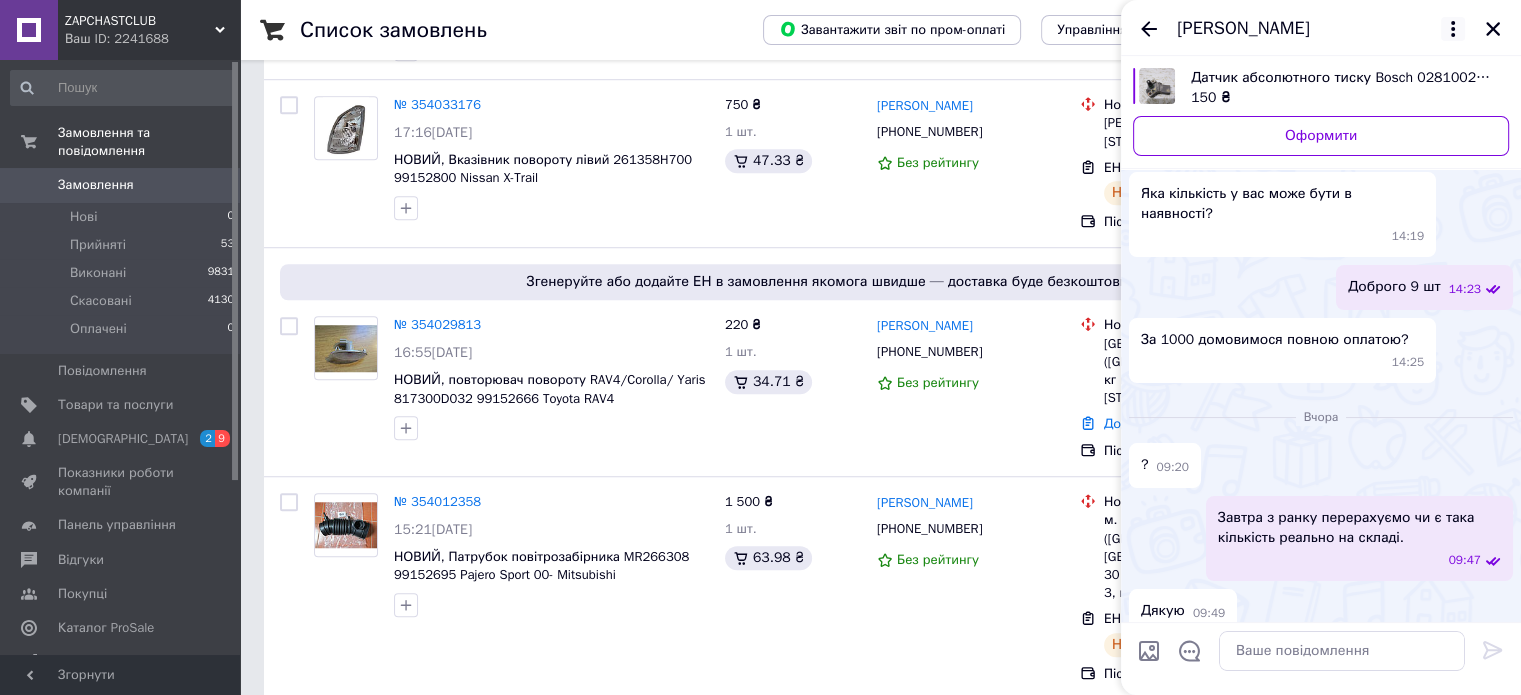 click 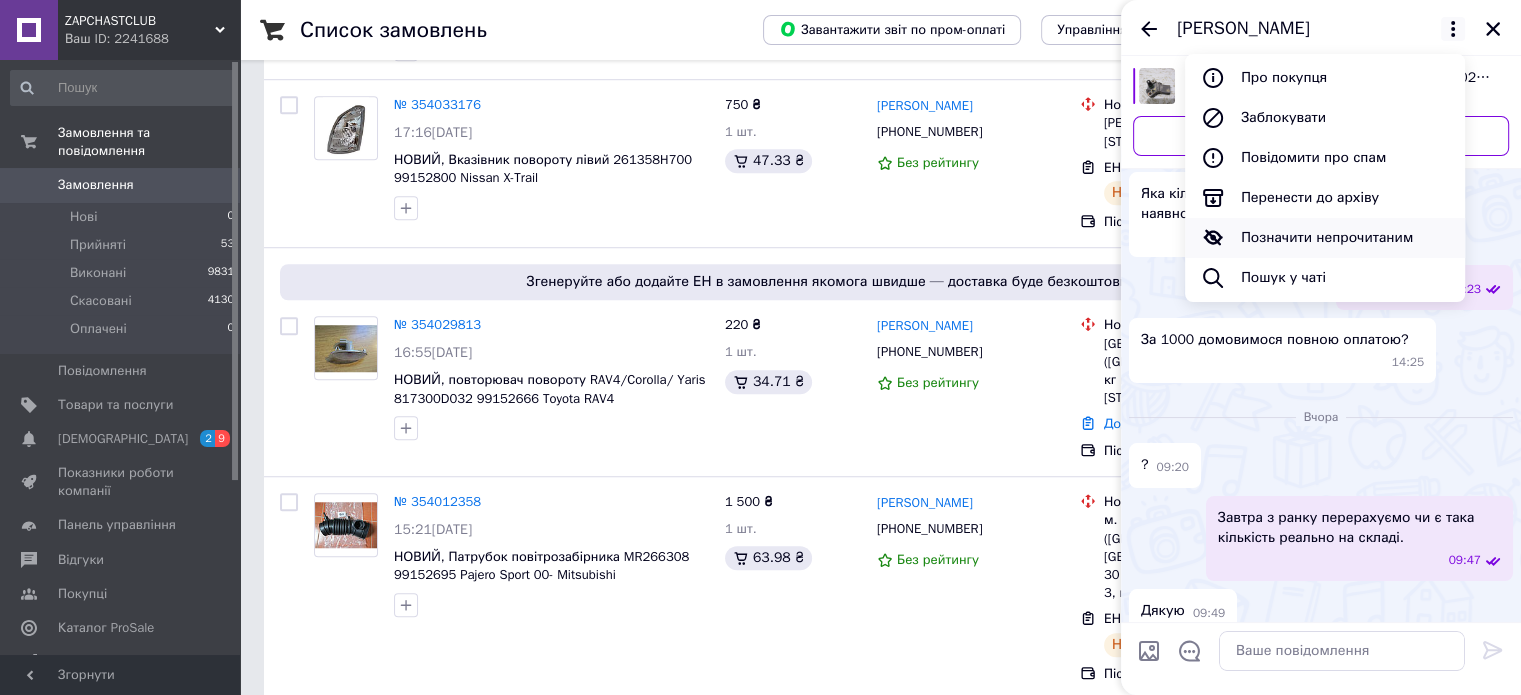 click on "Позначити непрочитаним" at bounding box center (1325, 238) 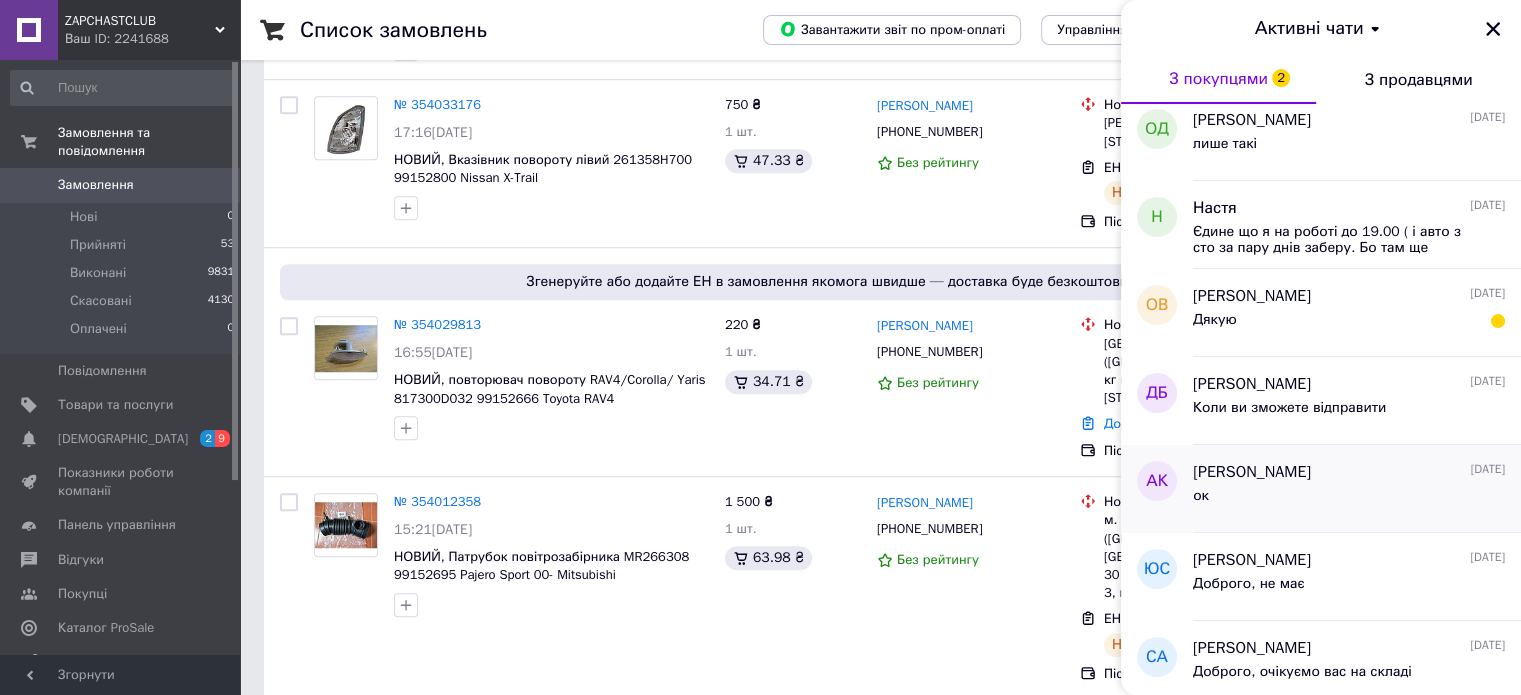 scroll, scrollTop: 500, scrollLeft: 0, axis: vertical 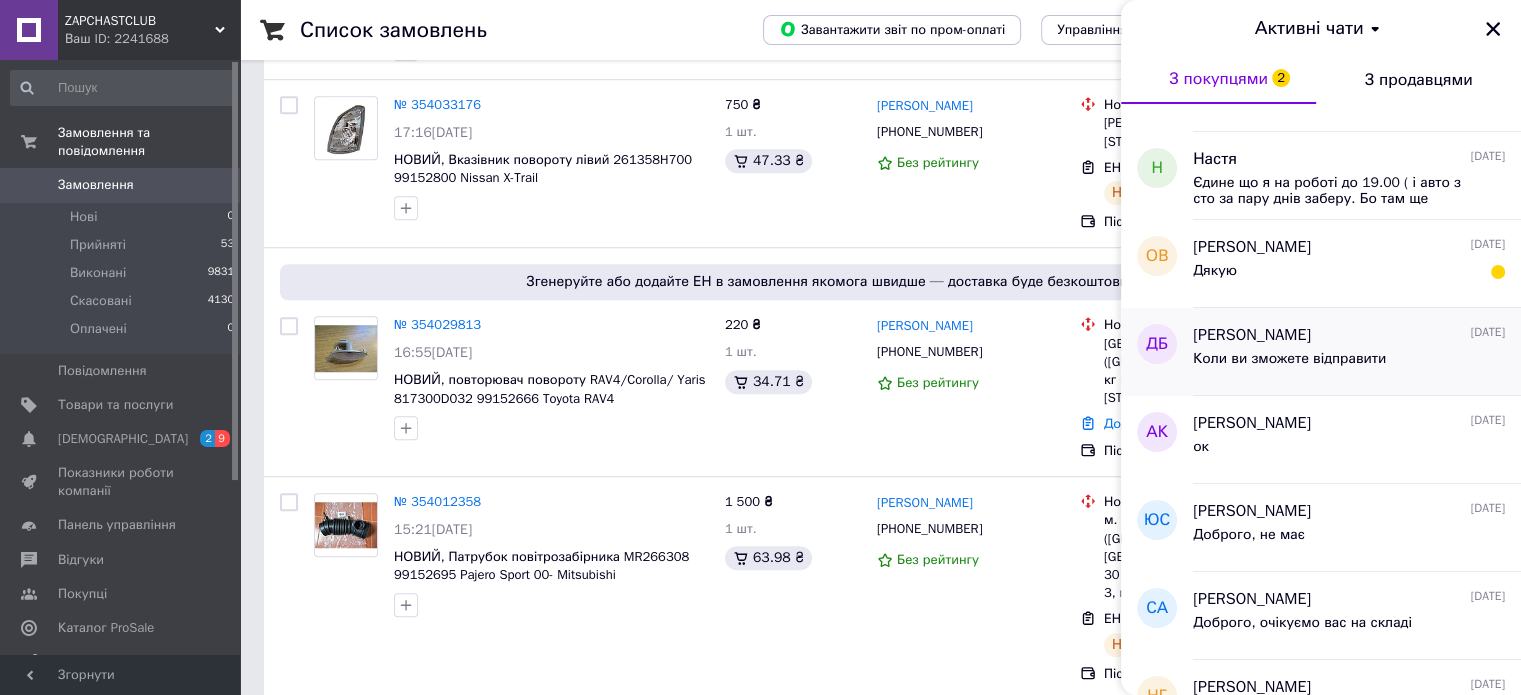 click on "Коли ви  зможете відправити" at bounding box center [1289, 359] 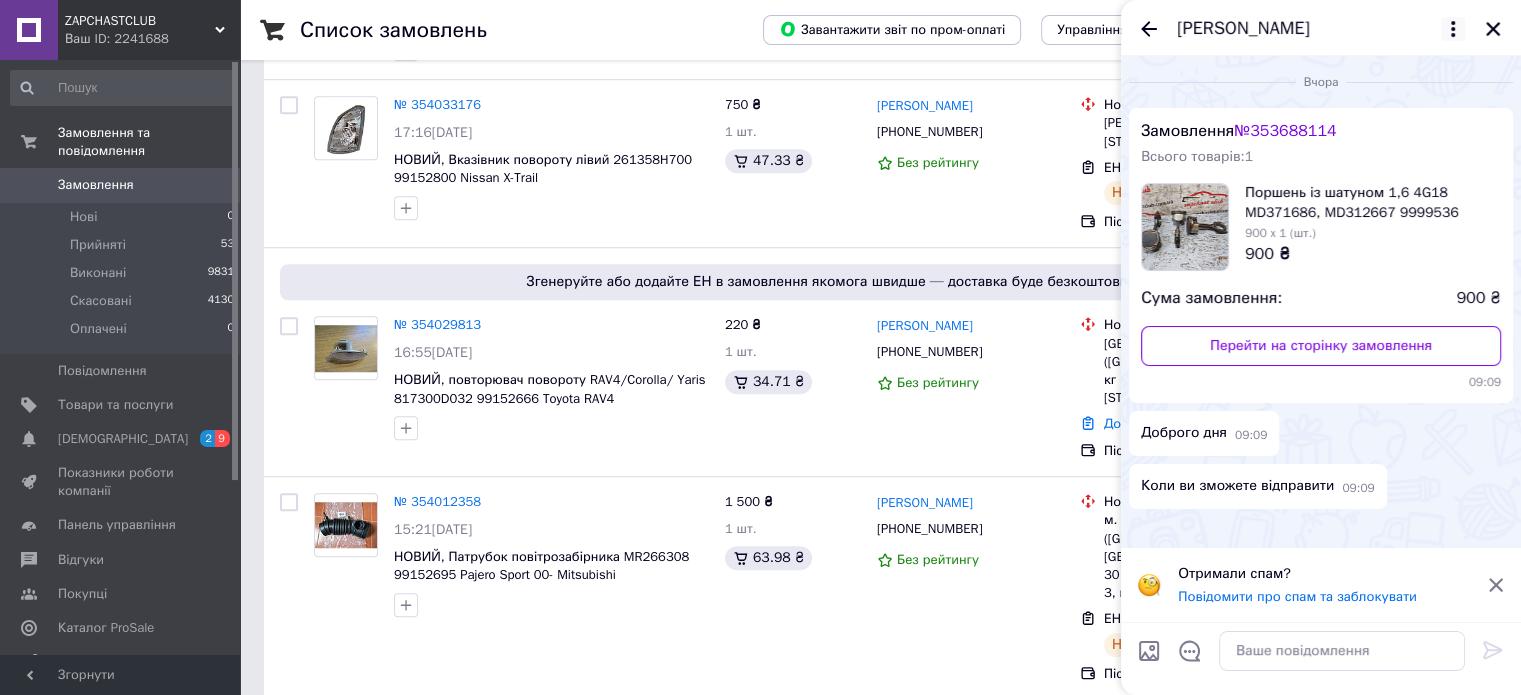 click 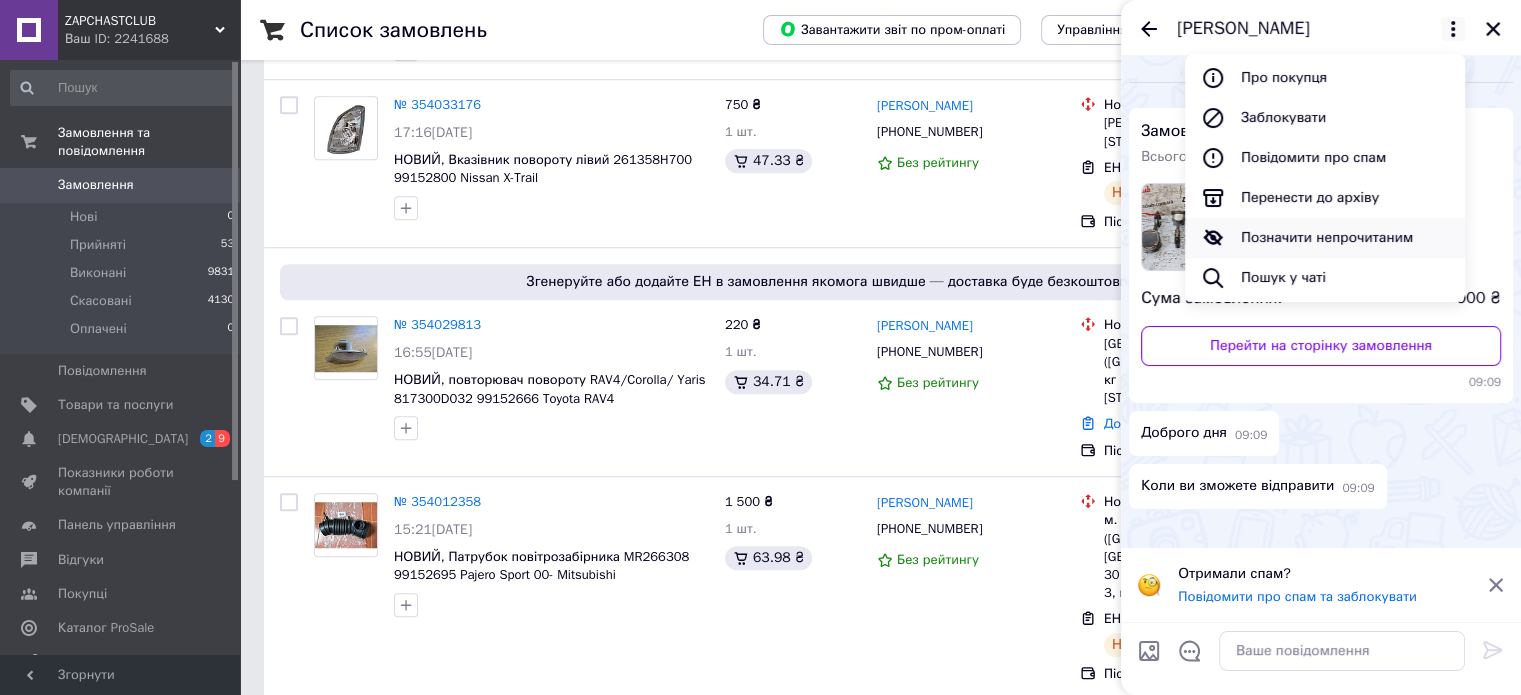 click on "Позначити непрочитаним" at bounding box center (1325, 238) 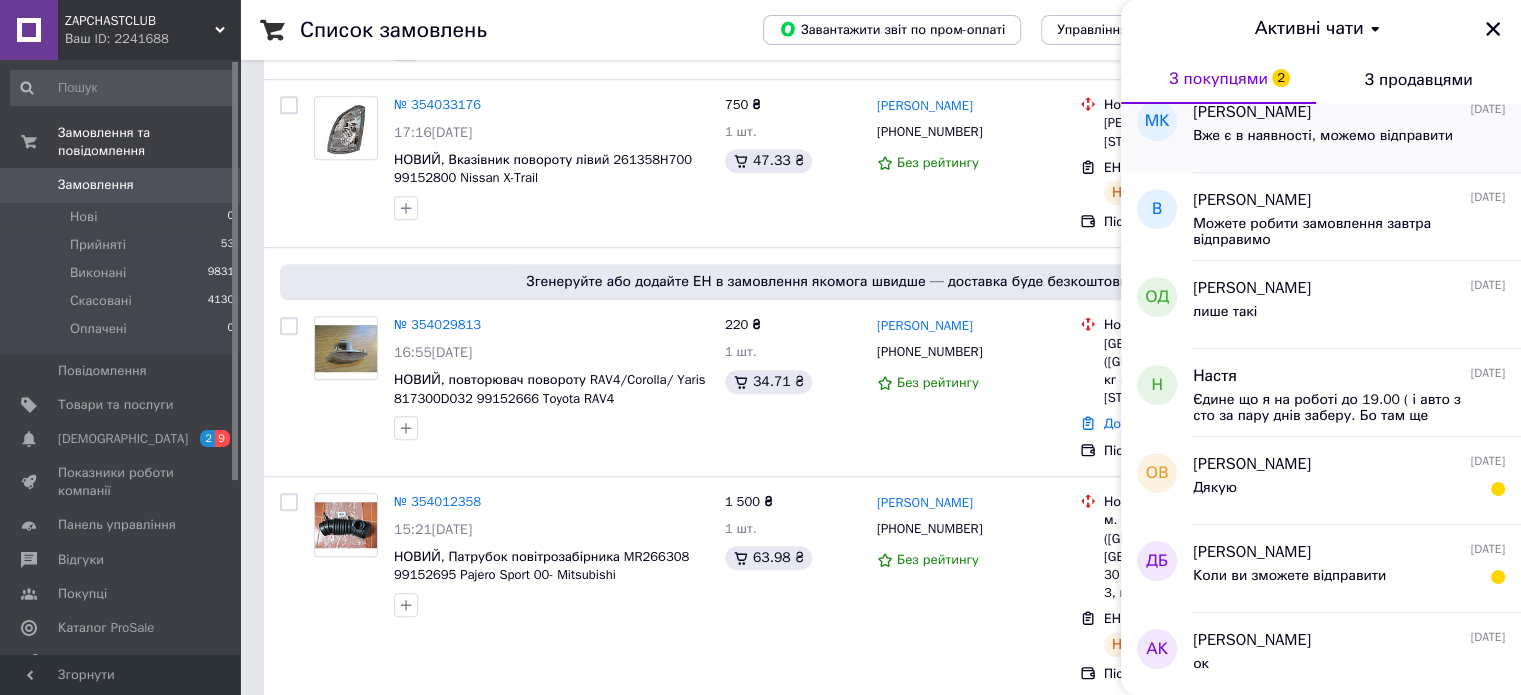 scroll, scrollTop: 0, scrollLeft: 0, axis: both 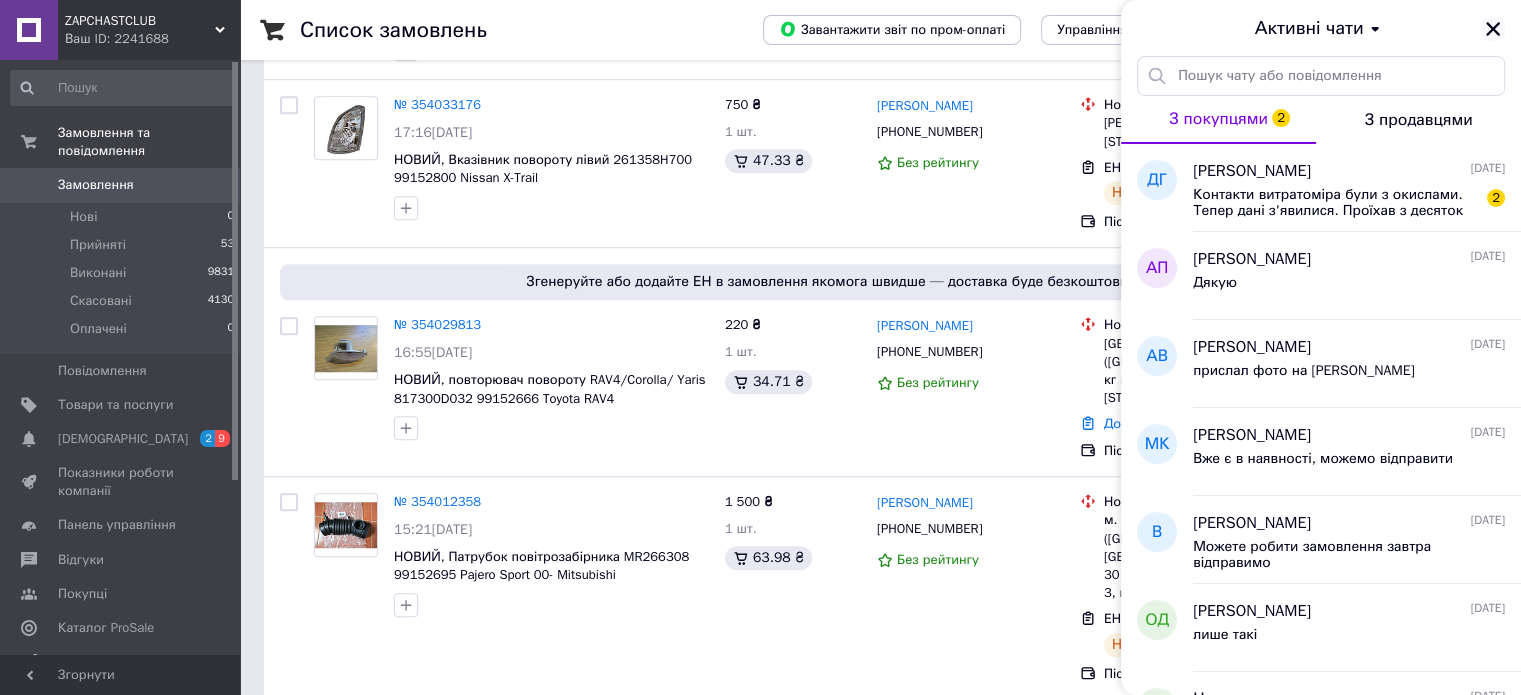 click 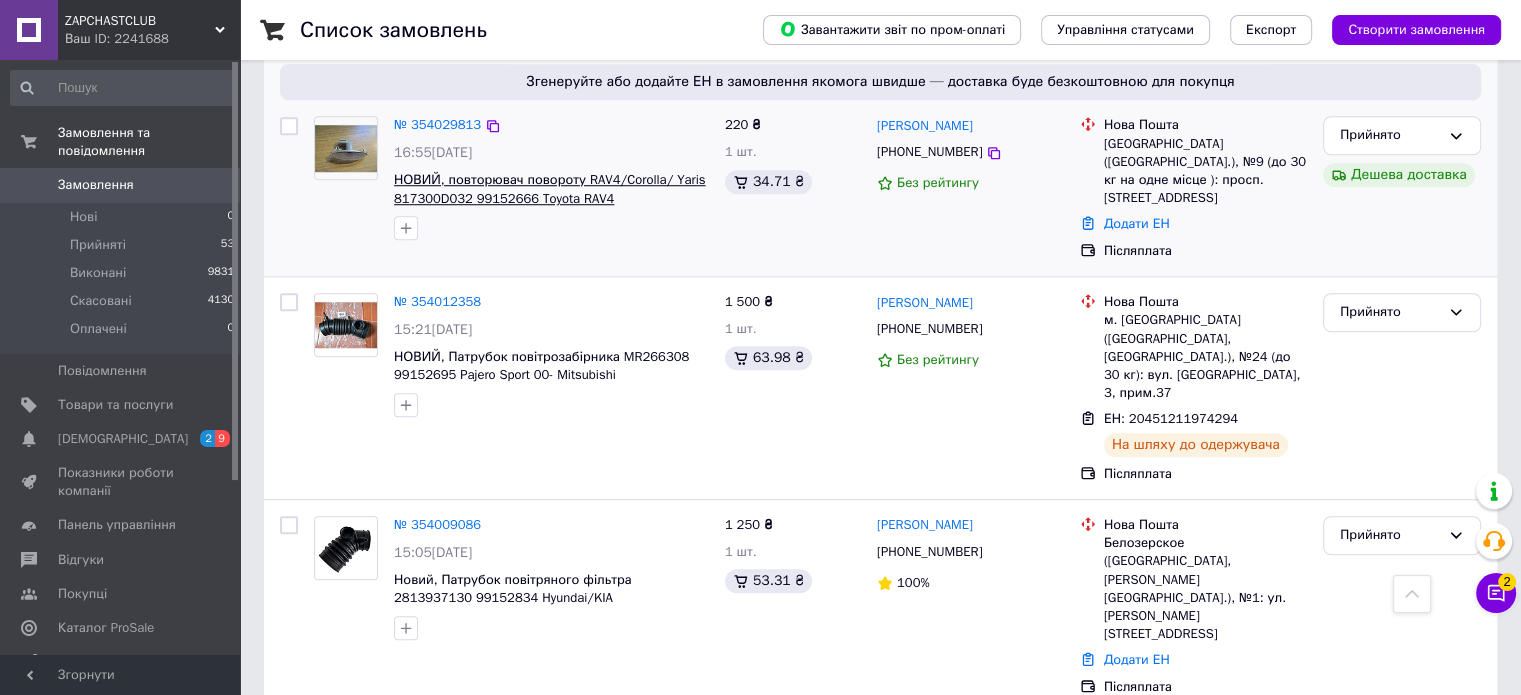 scroll, scrollTop: 1500, scrollLeft: 0, axis: vertical 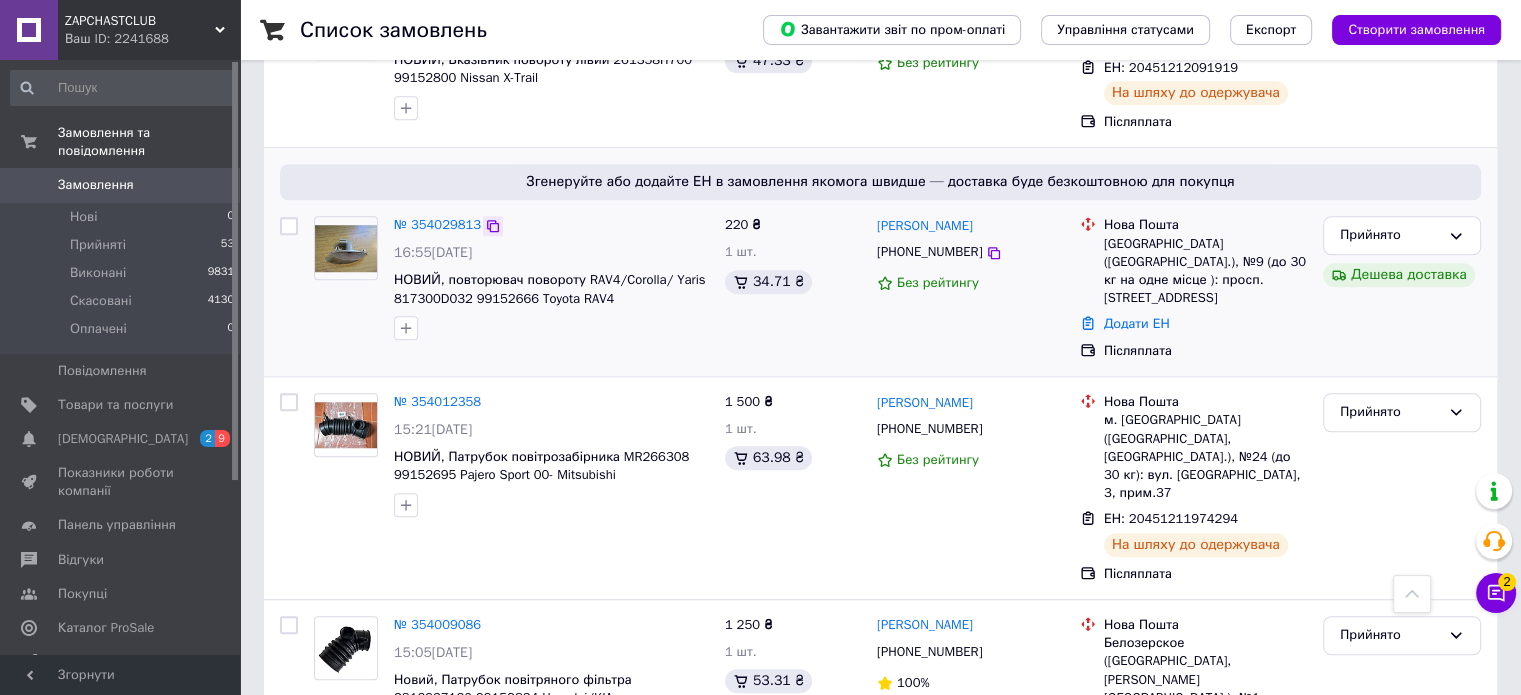 click 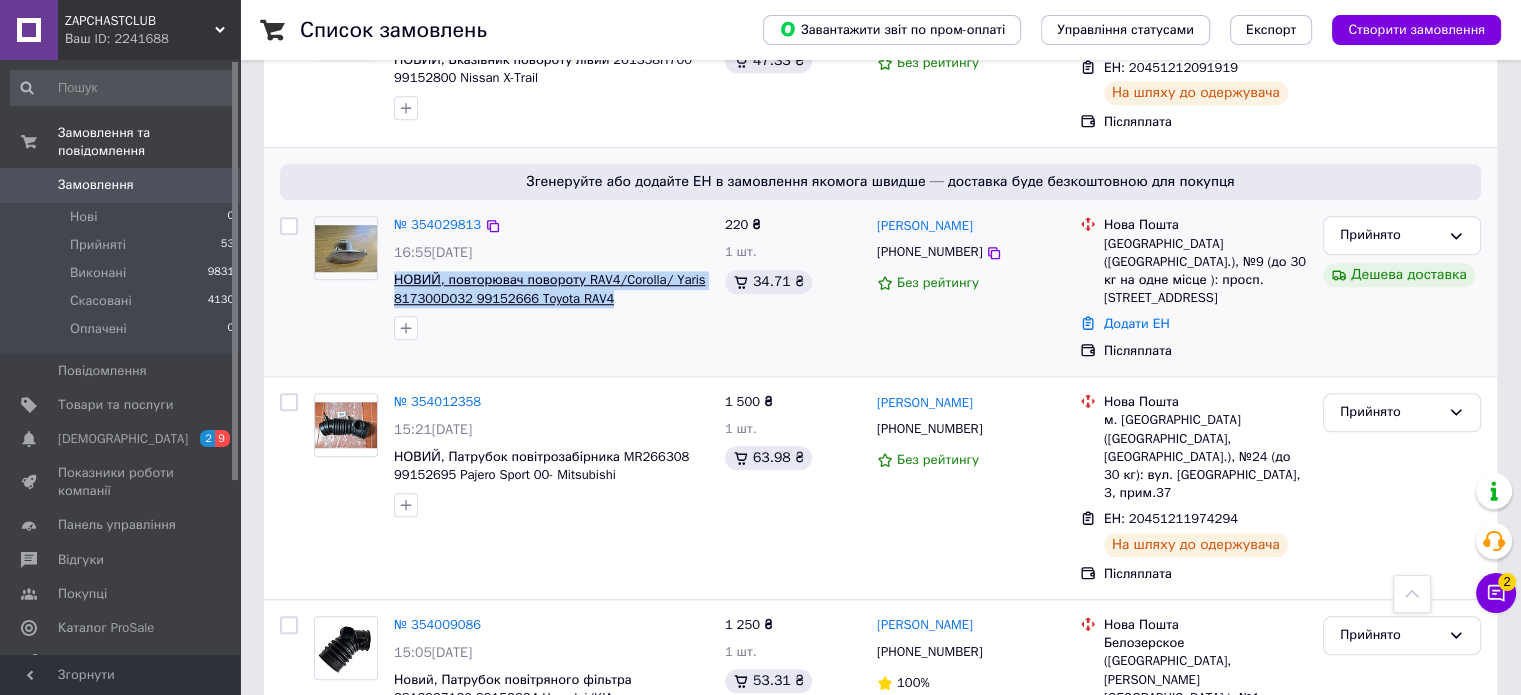 drag, startPoint x: 608, startPoint y: 224, endPoint x: 395, endPoint y: 208, distance: 213.6001 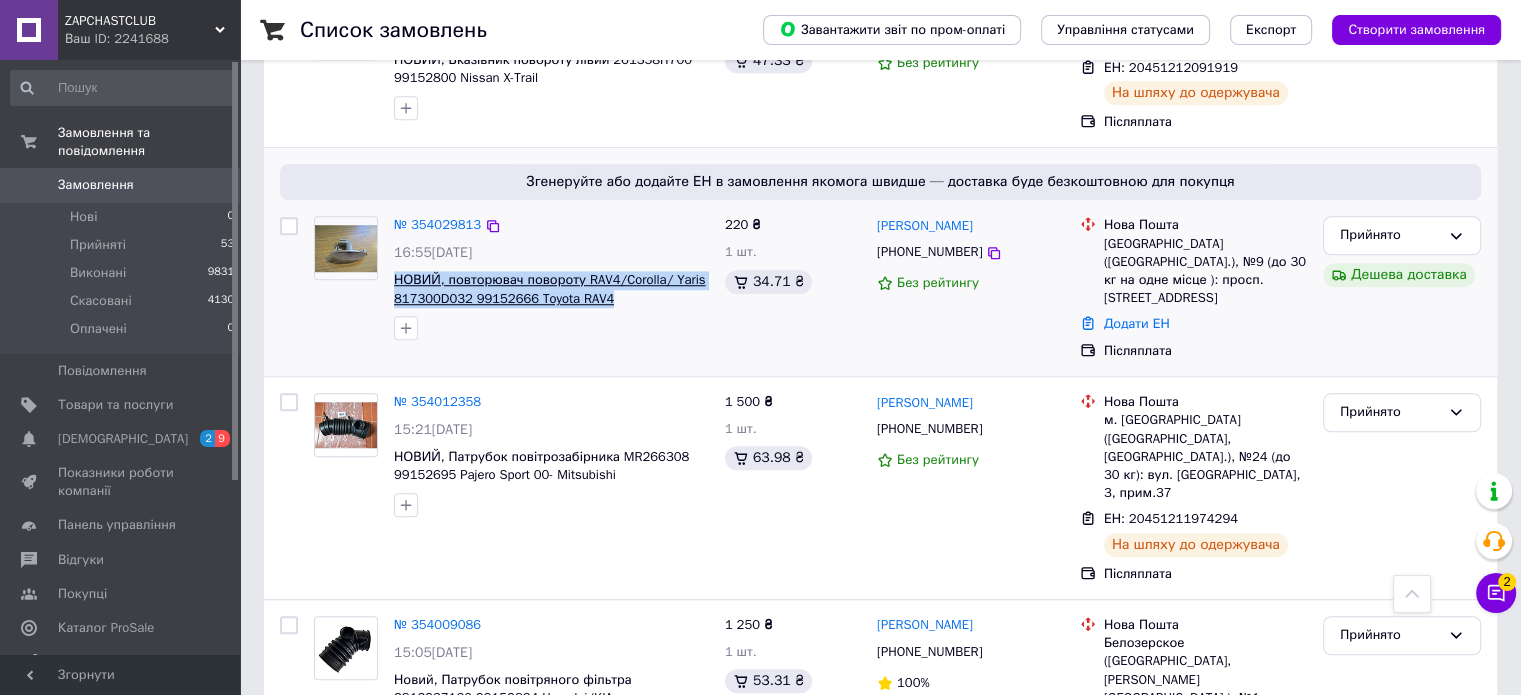 click on "НОВИЙ, повторювач повороту RAV4/Corolla/ Yaris 817300D032 99152666 Toyota RAV4" at bounding box center [551, 289] 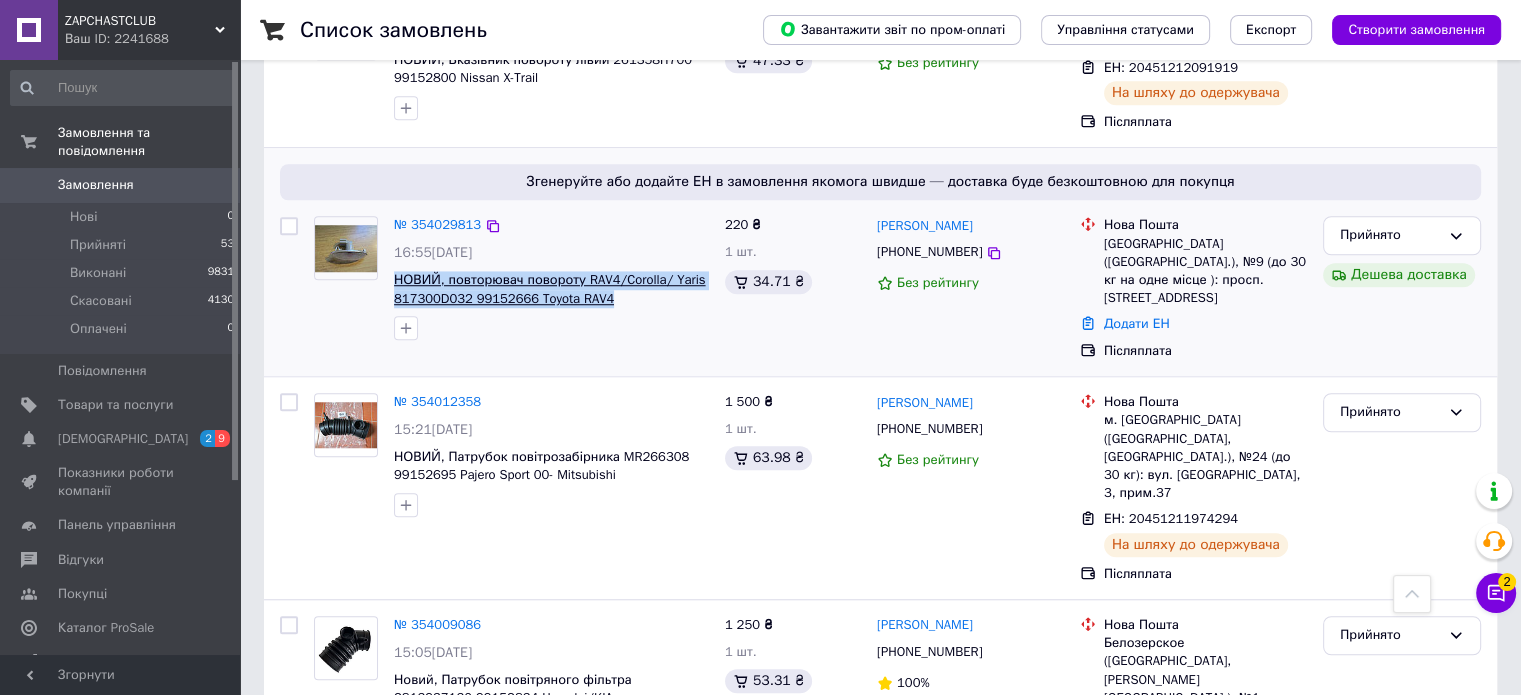 copy on "НОВИЙ, повторювач повороту RAV4/Corolla/ Yaris 817300D032 99152666 Toyota RAV4" 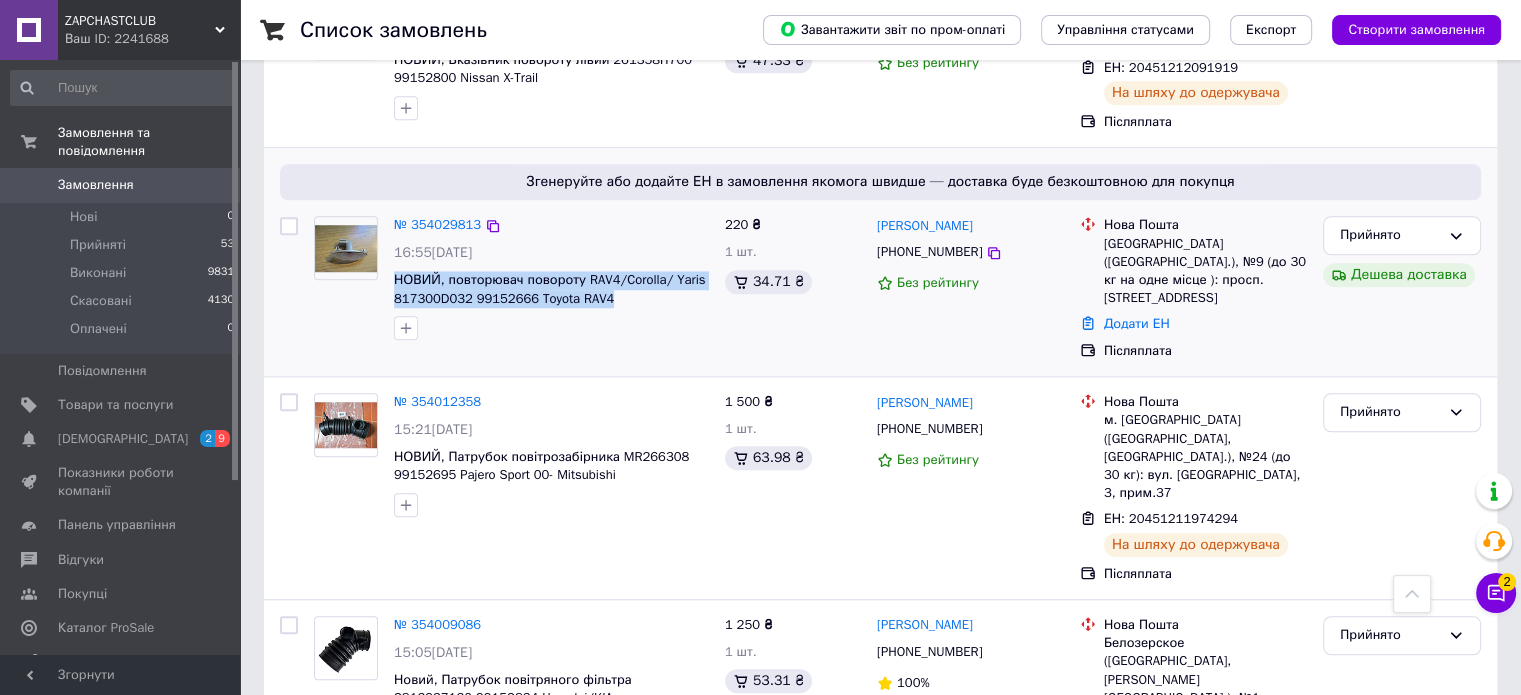 drag, startPoint x: 986, startPoint y: 152, endPoint x: 874, endPoint y: 157, distance: 112.11155 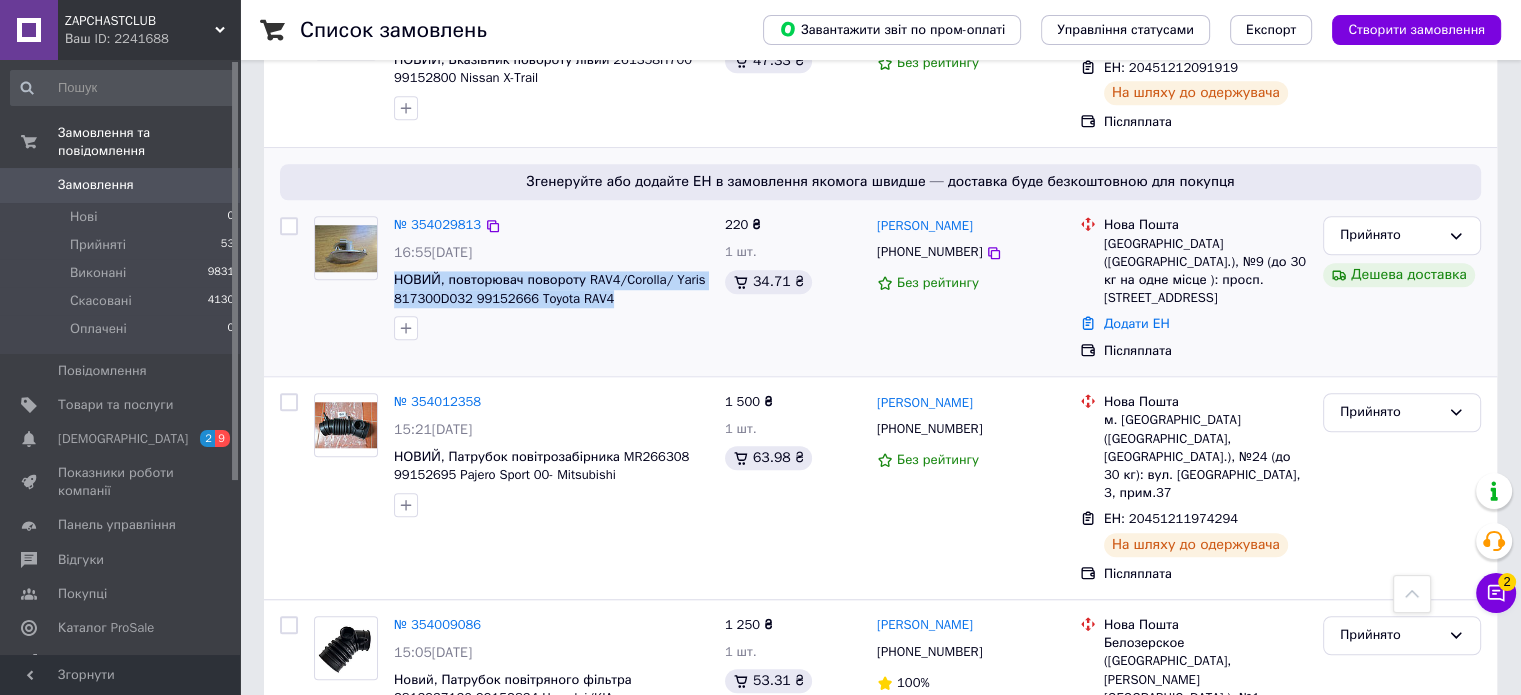 click on "[PERSON_NAME]" at bounding box center [970, 225] 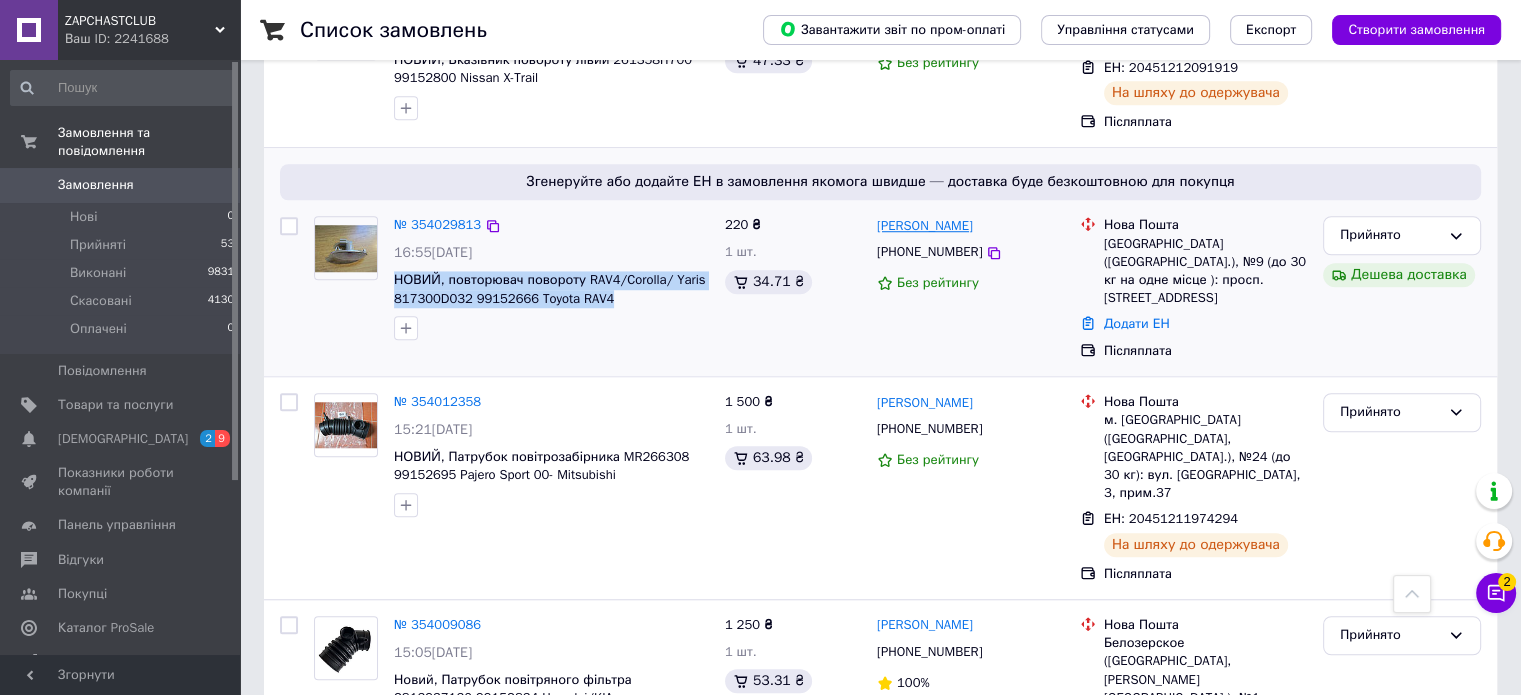 copy on "[PERSON_NAME]" 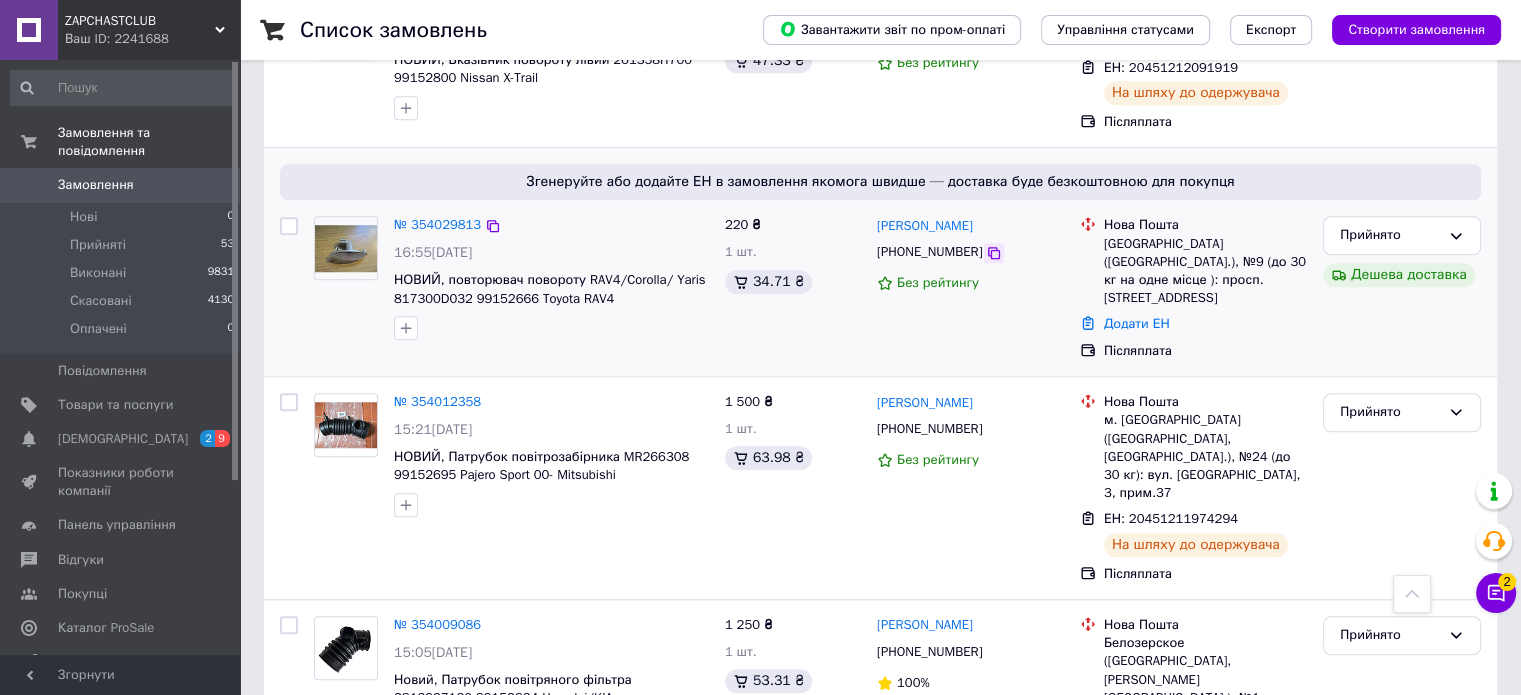 click 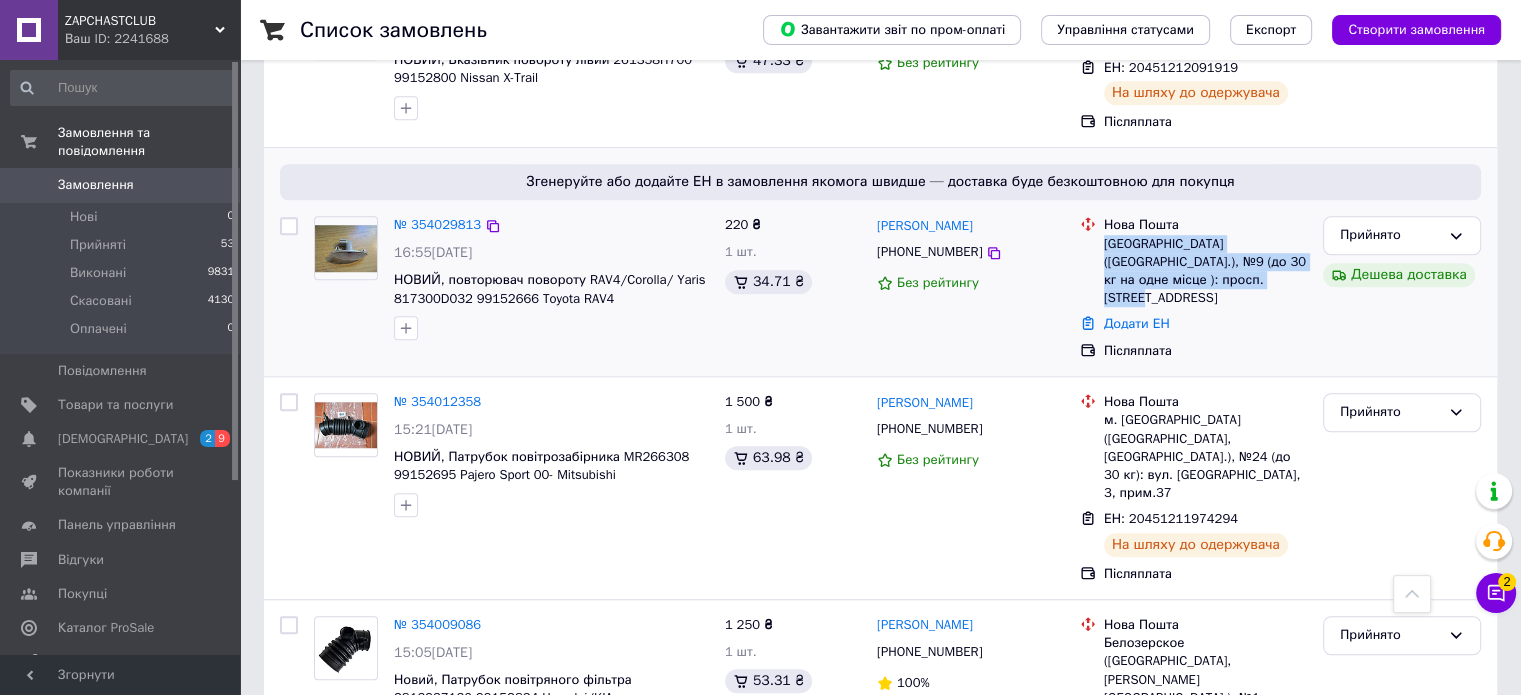 drag, startPoint x: 1214, startPoint y: 204, endPoint x: 1103, endPoint y: 174, distance: 114.982605 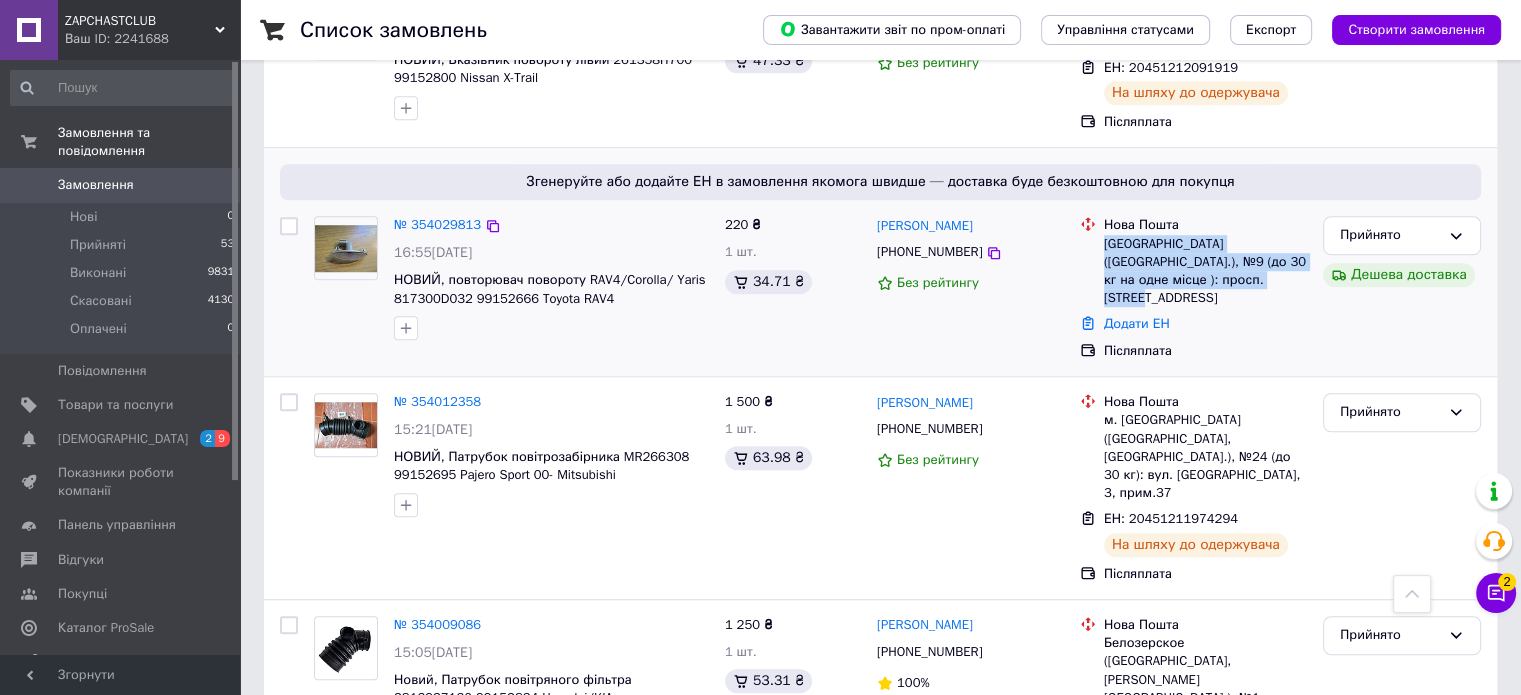 copy on "[GEOGRAPHIC_DATA] ([GEOGRAPHIC_DATA].), №9 (до 30 кг на одне місце ): просп. [STREET_ADDRESS]" 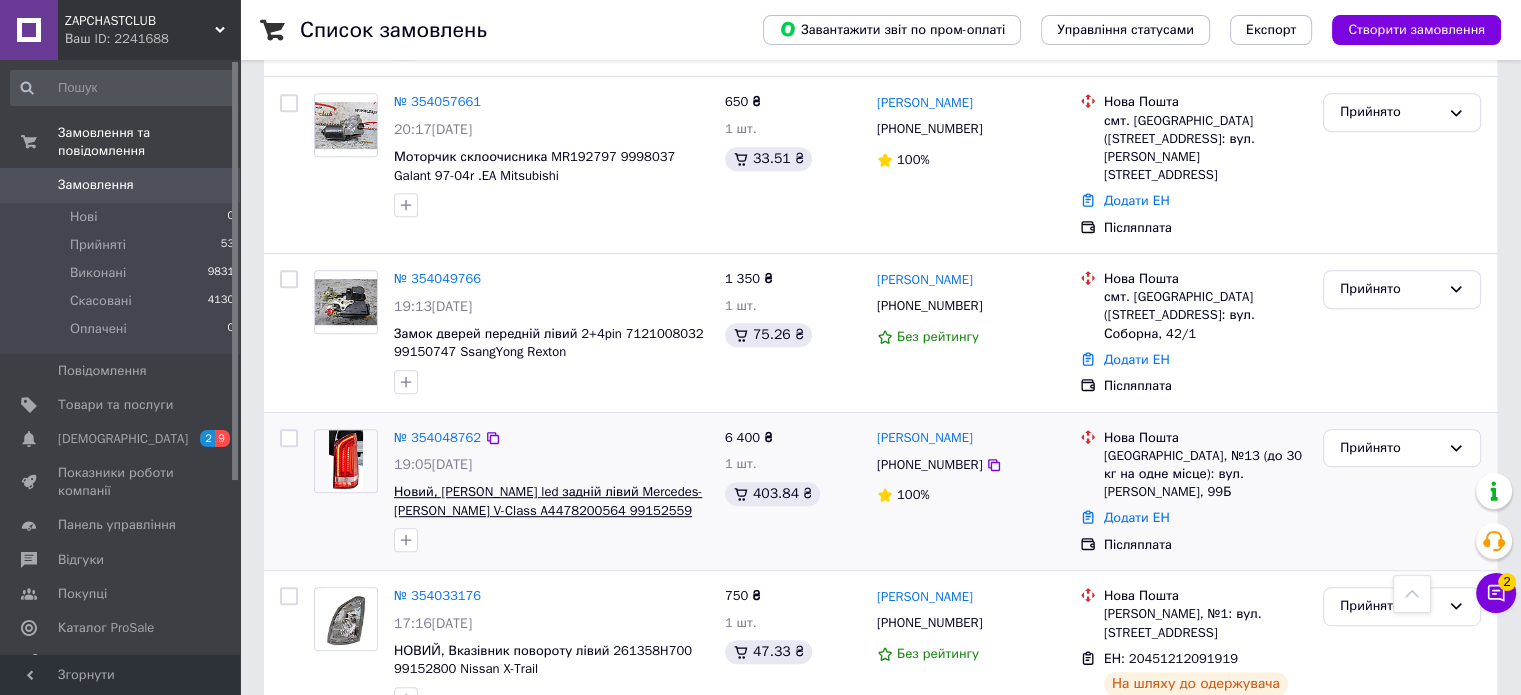 scroll, scrollTop: 900, scrollLeft: 0, axis: vertical 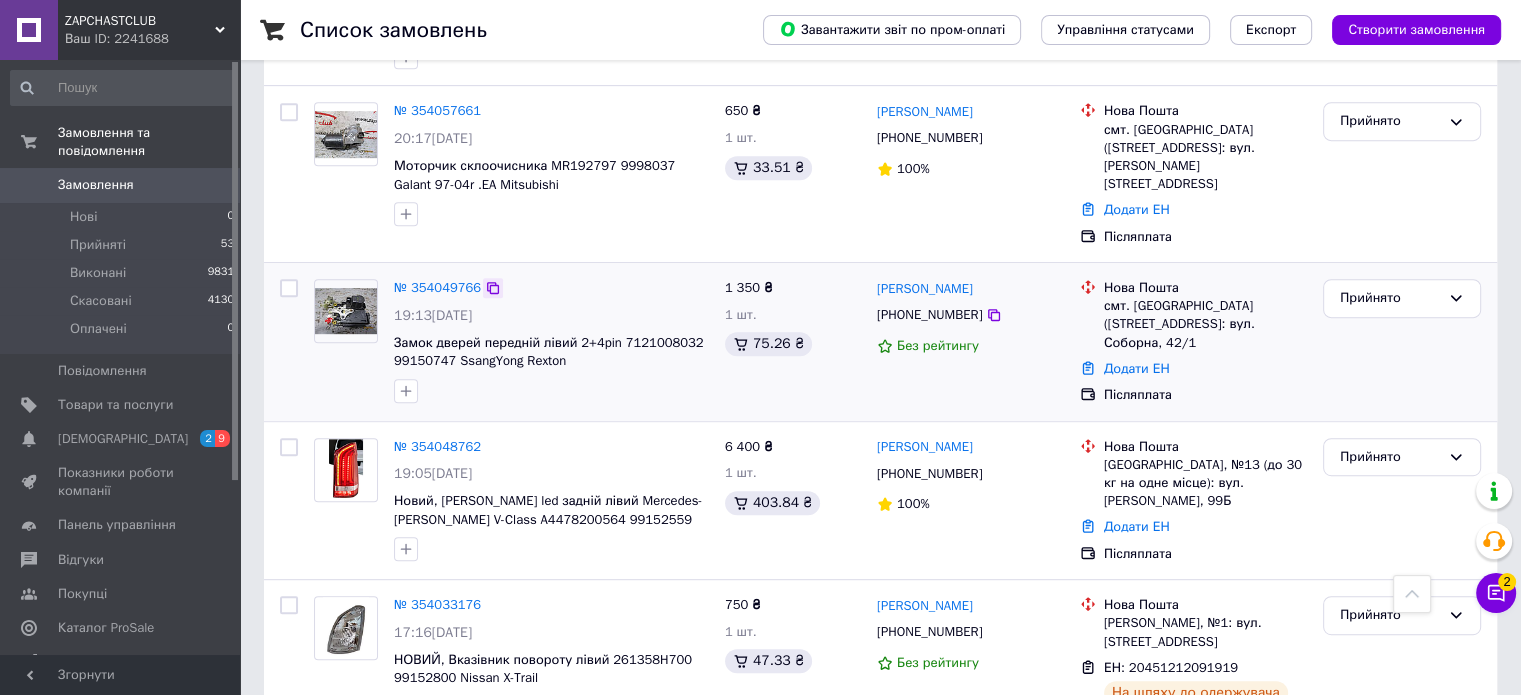 click 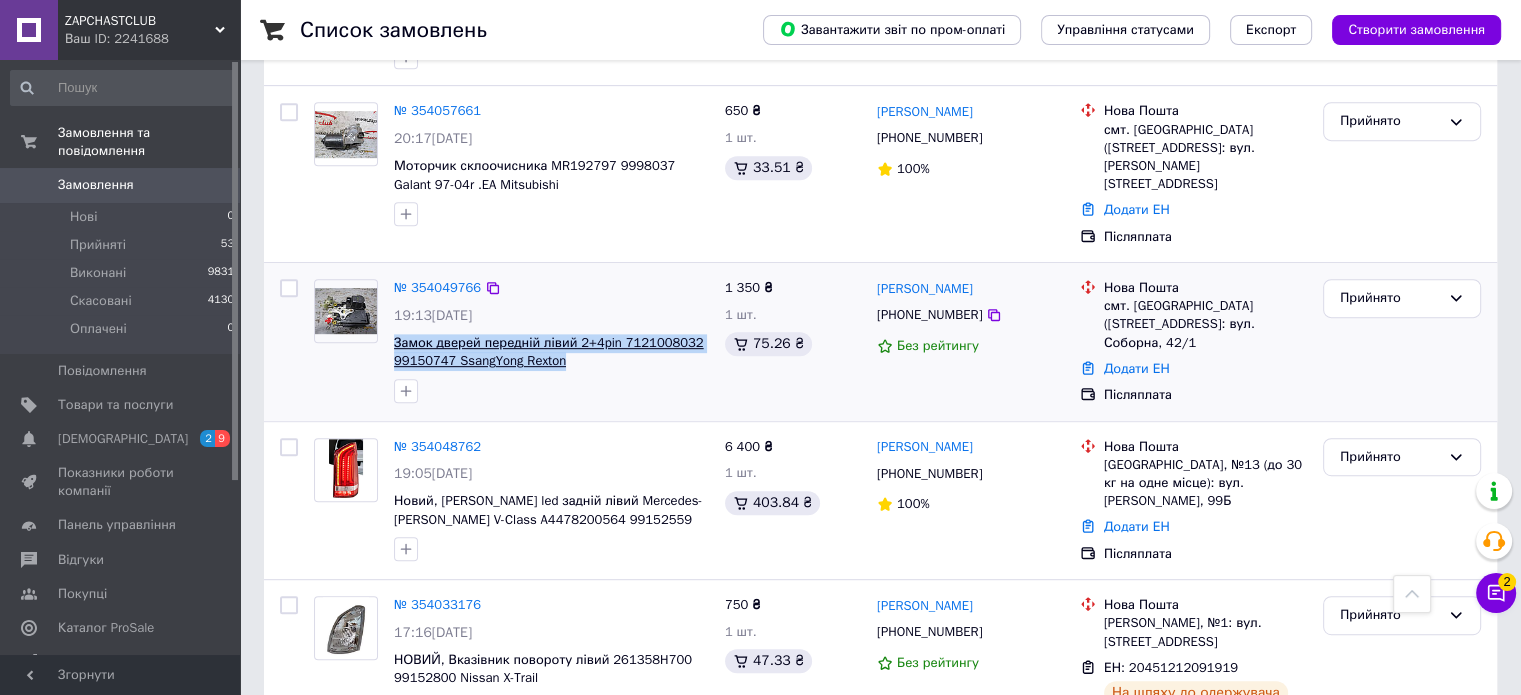 drag, startPoint x: 565, startPoint y: 307, endPoint x: 395, endPoint y: 281, distance: 171.97675 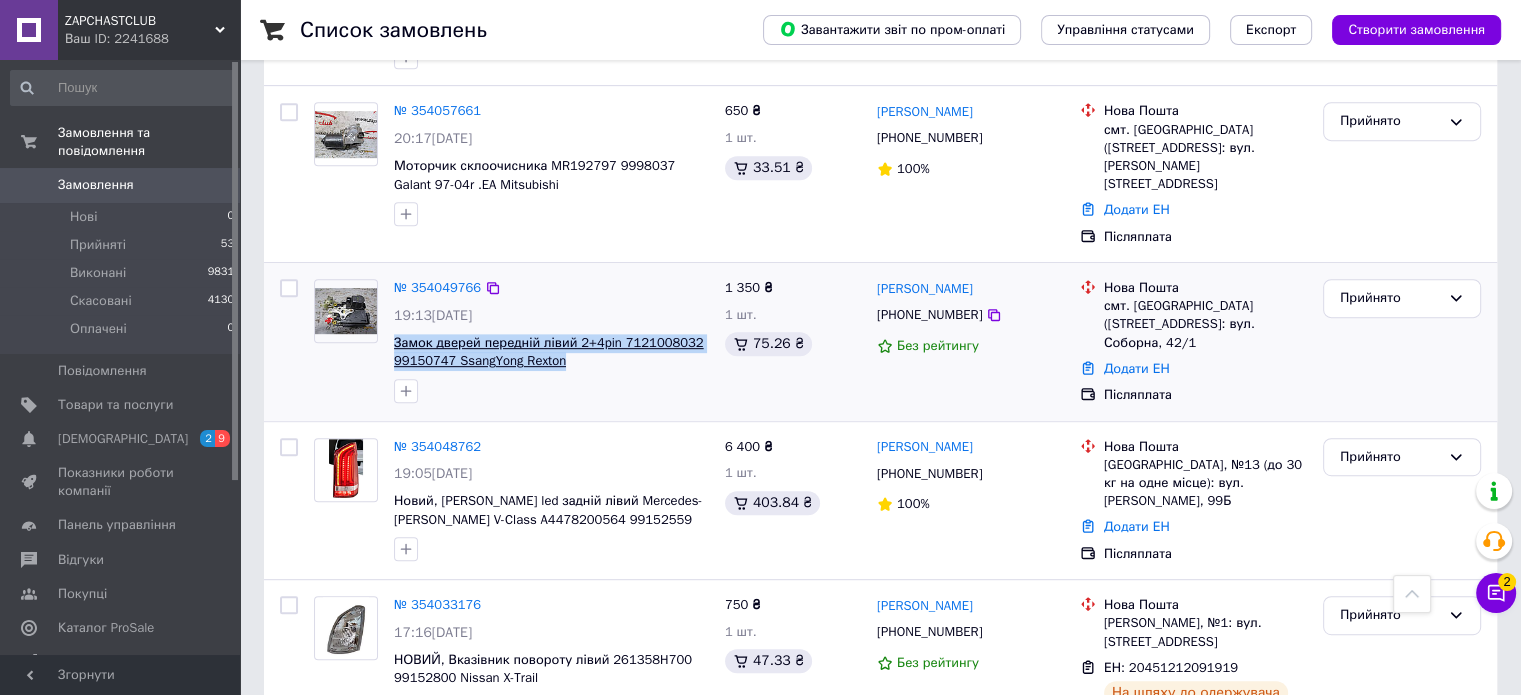 click on "Замок дверей передній лівий 2+4pin 7121008032 99150747 SsangYong Rexton" at bounding box center (551, 352) 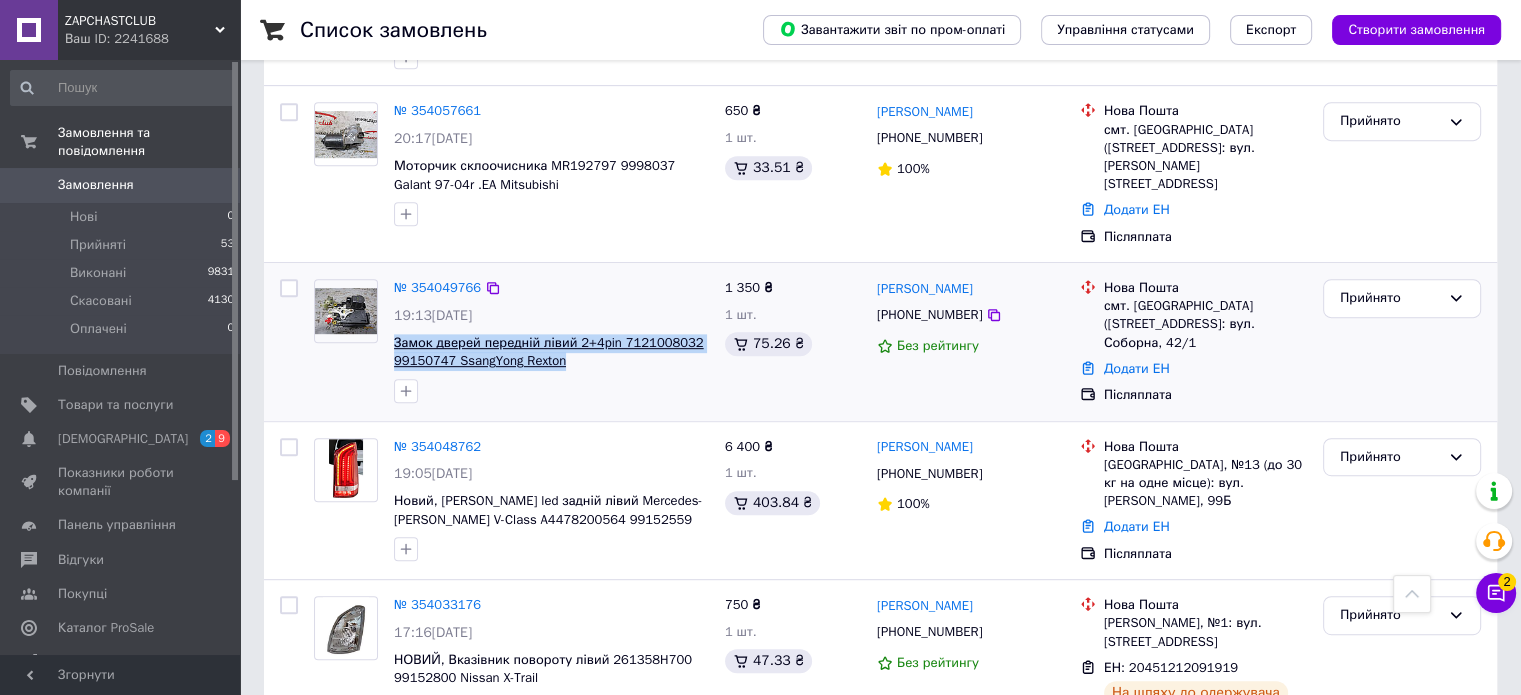 copy on "Замок дверей передній лівий 2+4pin 7121008032 99150747 SsangYong Rexton" 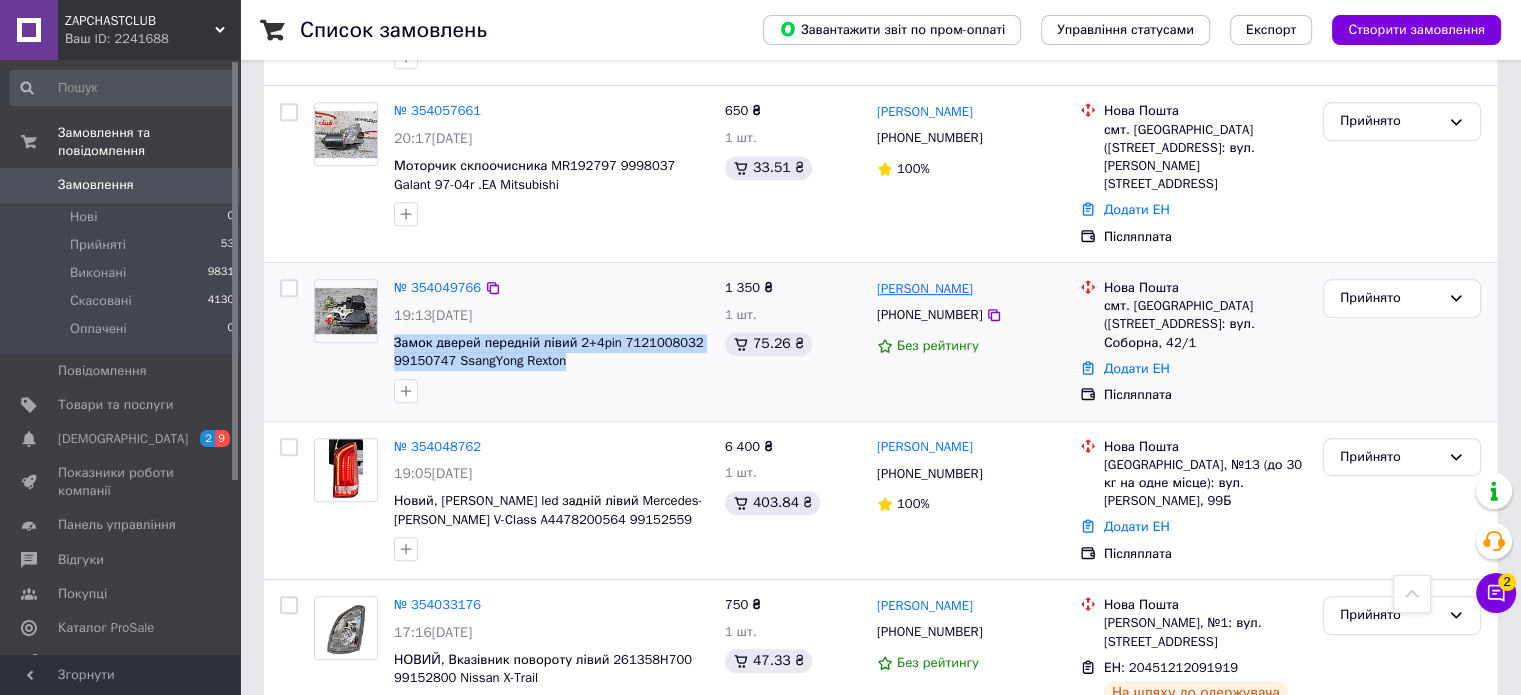 drag, startPoint x: 996, startPoint y: 224, endPoint x: 880, endPoint y: 229, distance: 116.10771 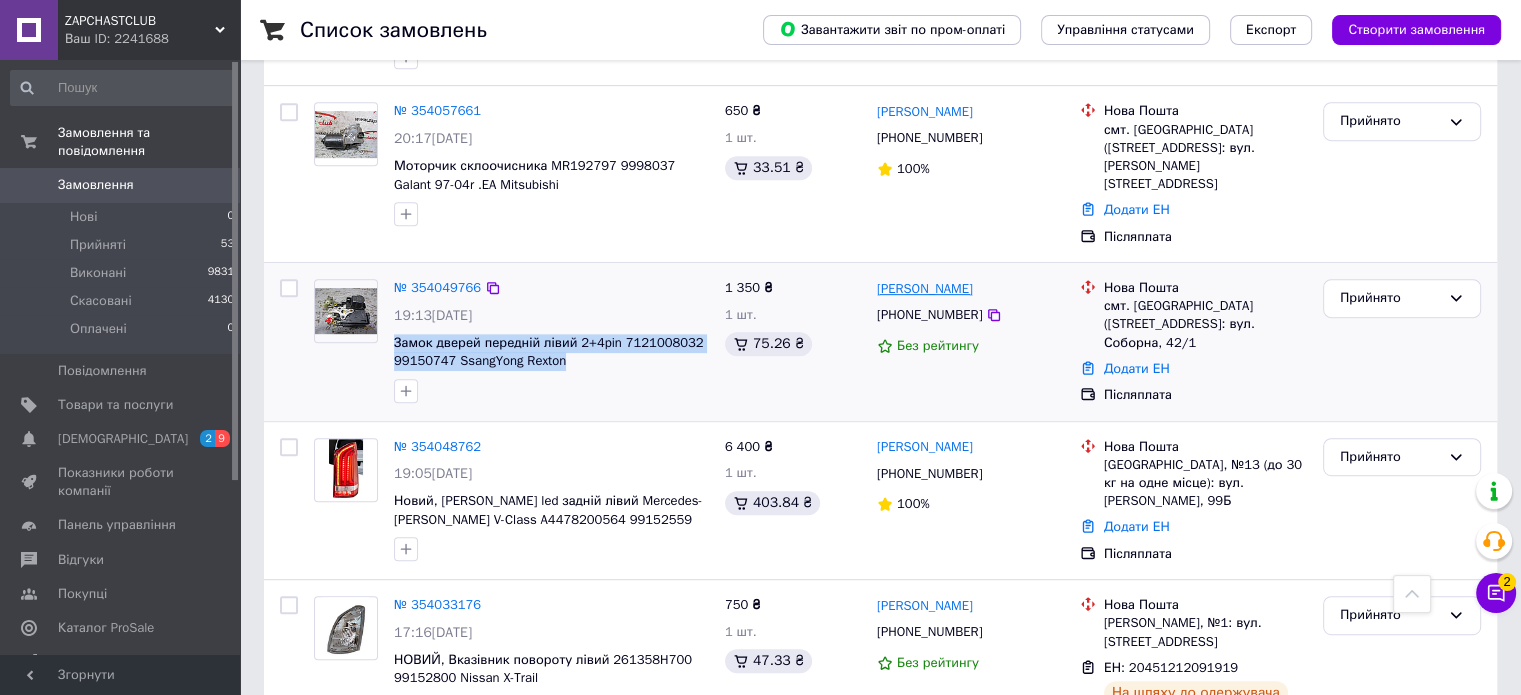 click on "[PERSON_NAME]" at bounding box center [925, 288] 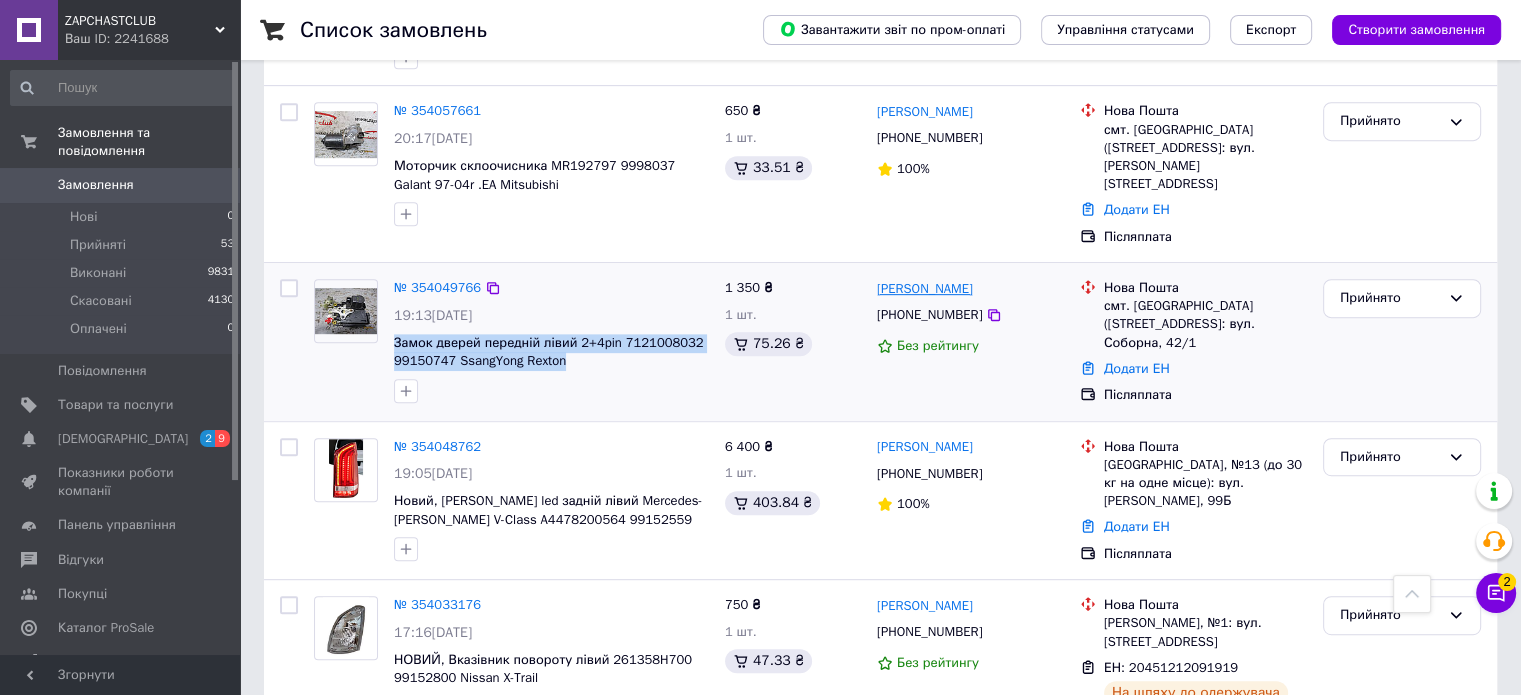 copy on "[PERSON_NAME]" 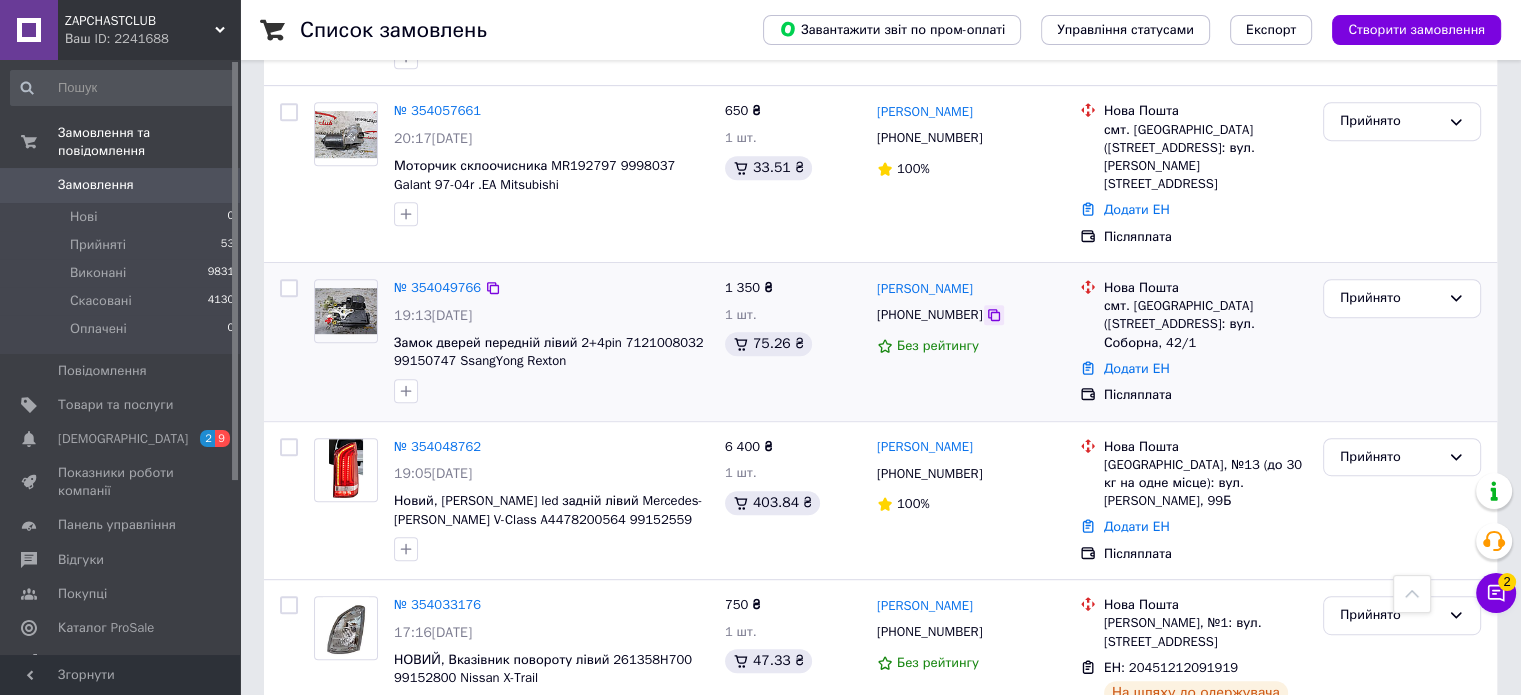 click 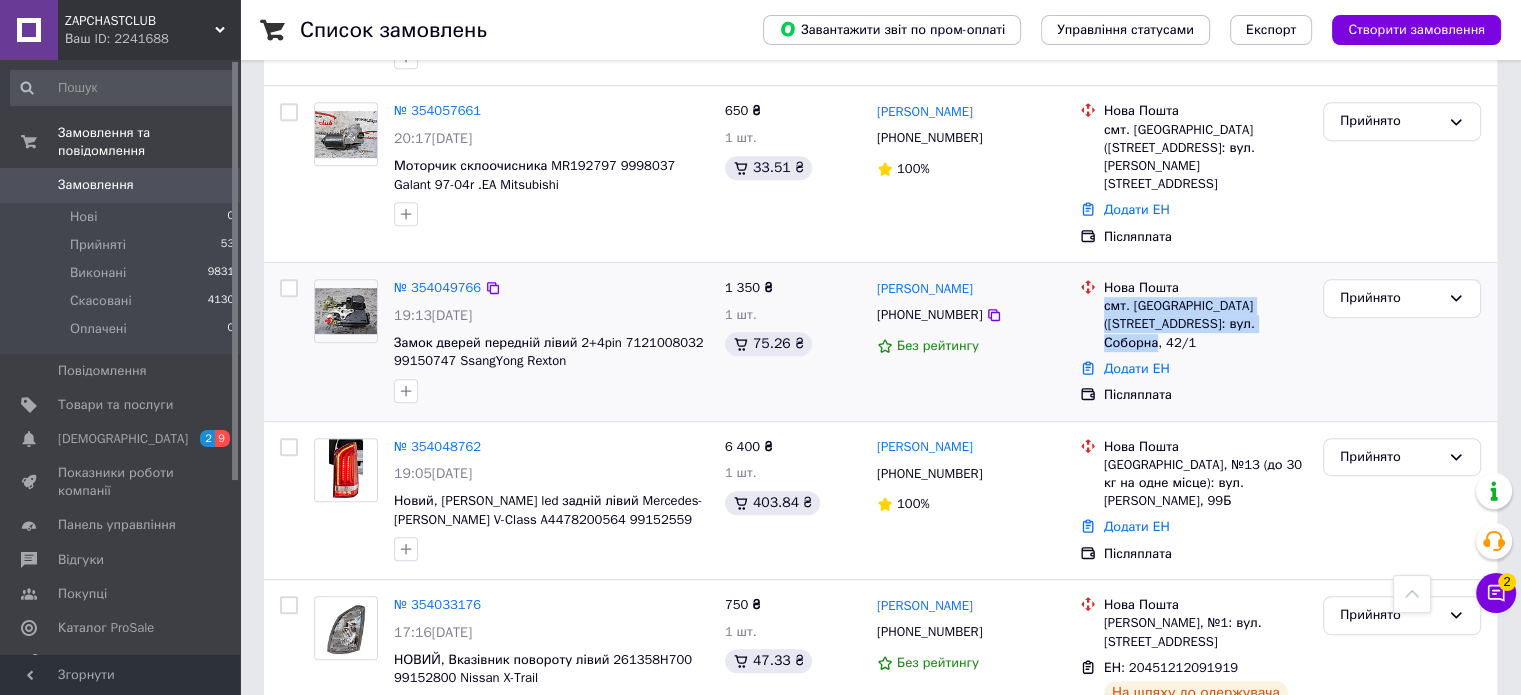 drag, startPoint x: 1244, startPoint y: 263, endPoint x: 1104, endPoint y: 246, distance: 141.02837 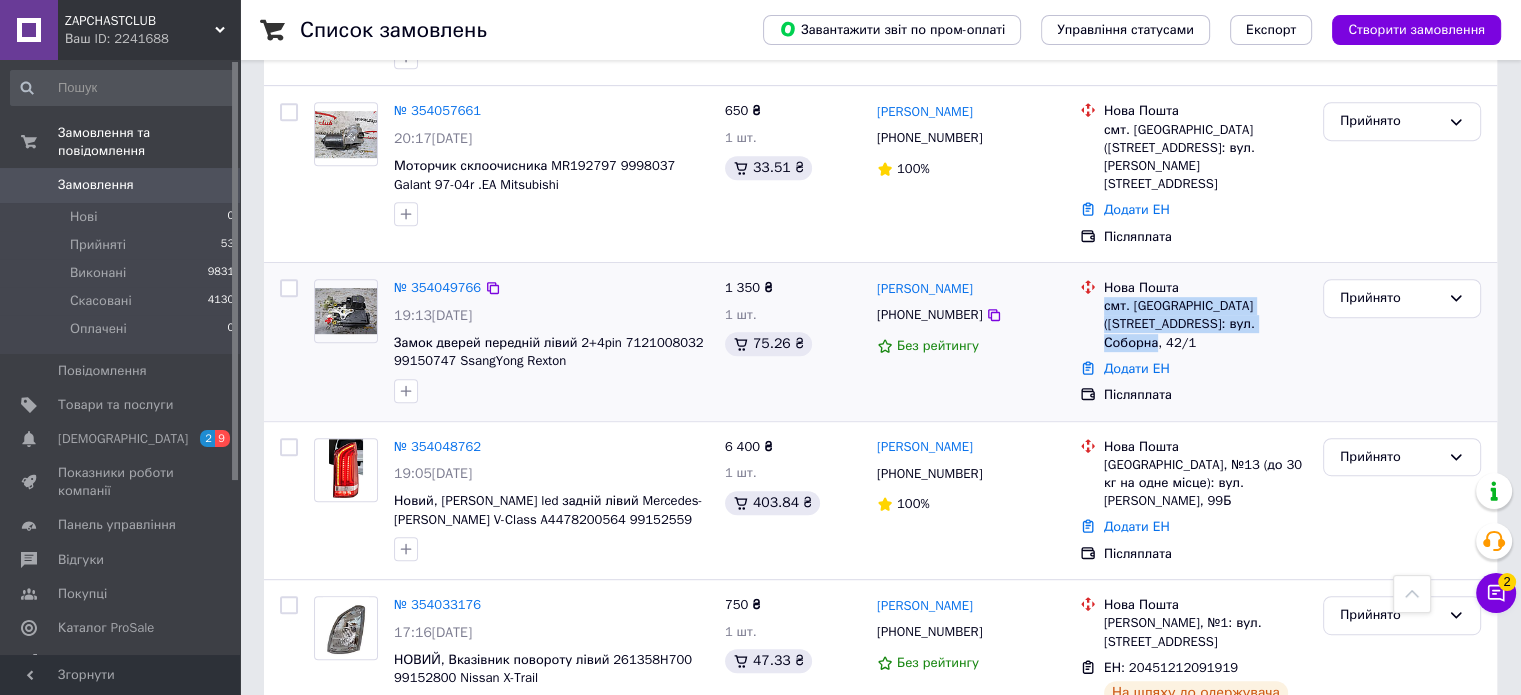 click on "смт. [GEOGRAPHIC_DATA] ([STREET_ADDRESS]: вул. Соборна, 42/1" at bounding box center (1205, 324) 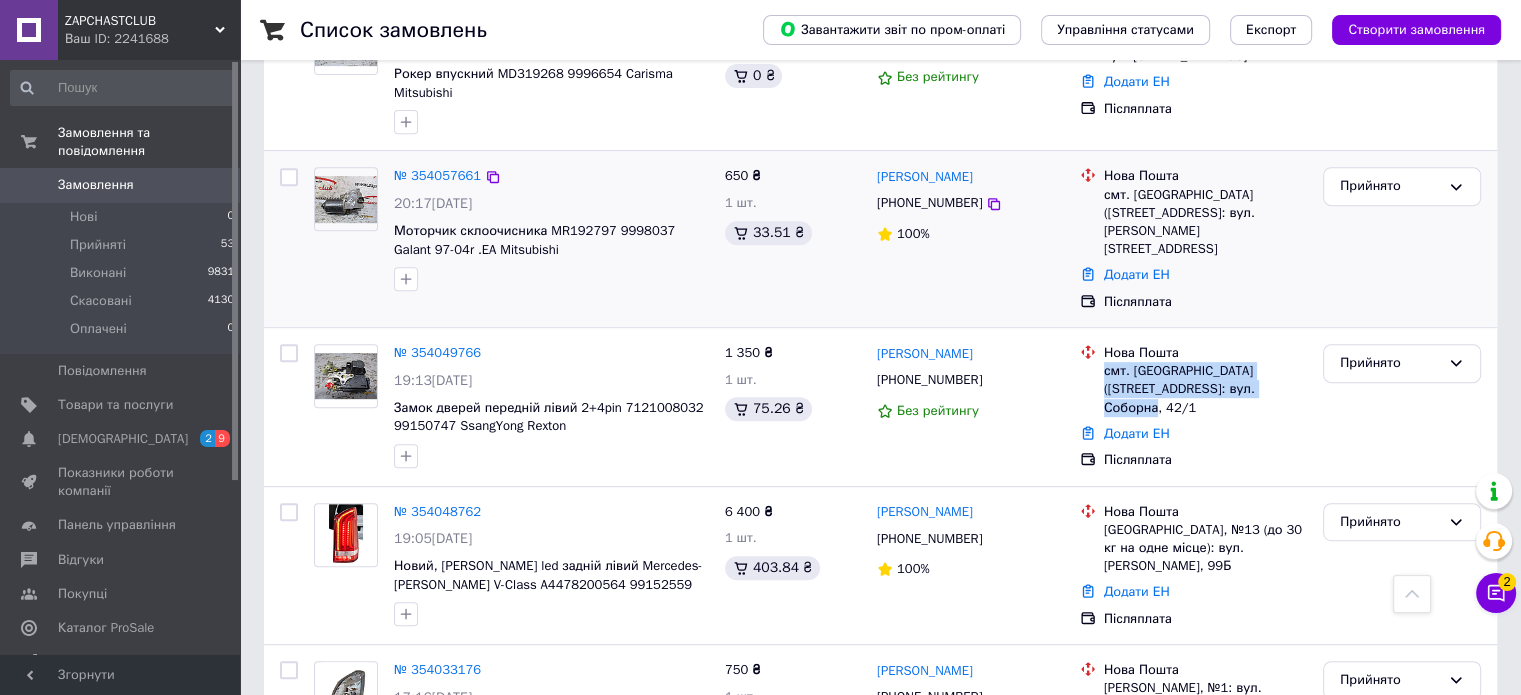 scroll, scrollTop: 800, scrollLeft: 0, axis: vertical 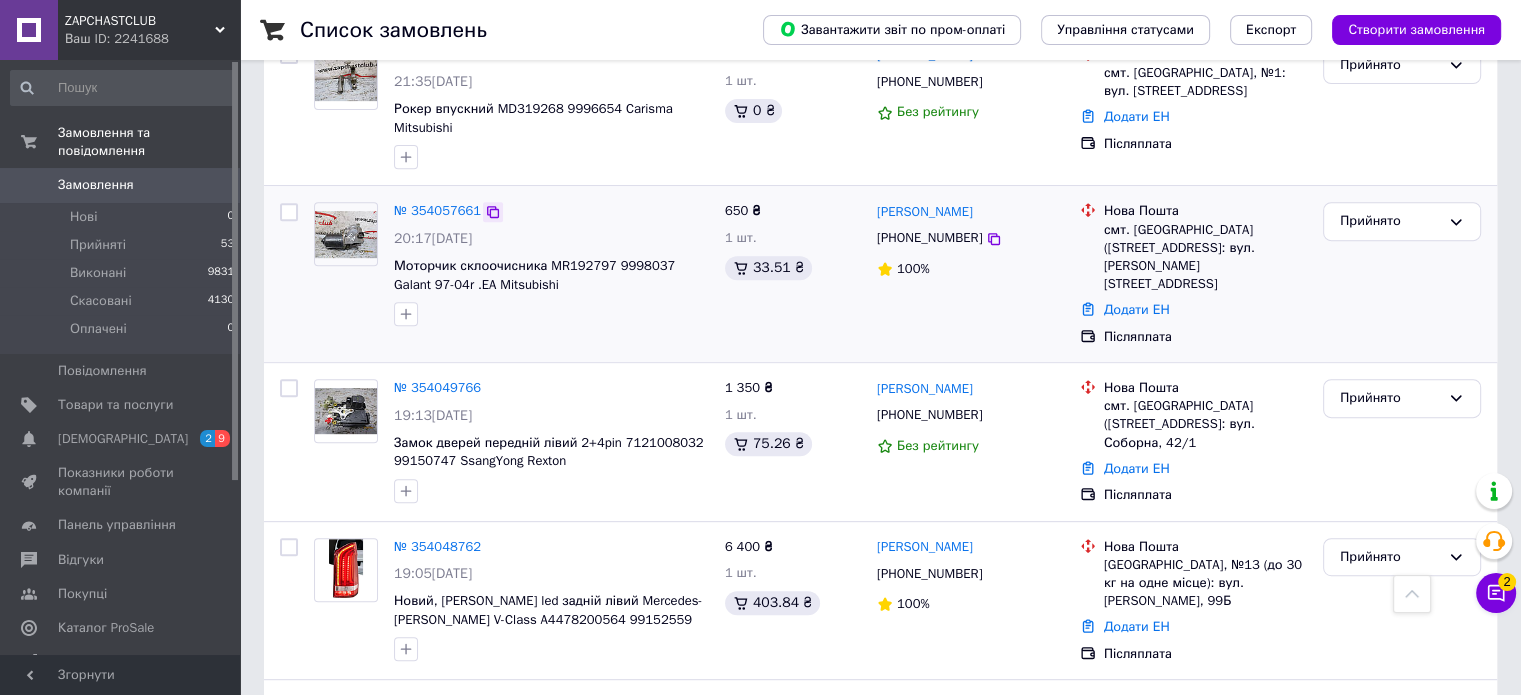 click 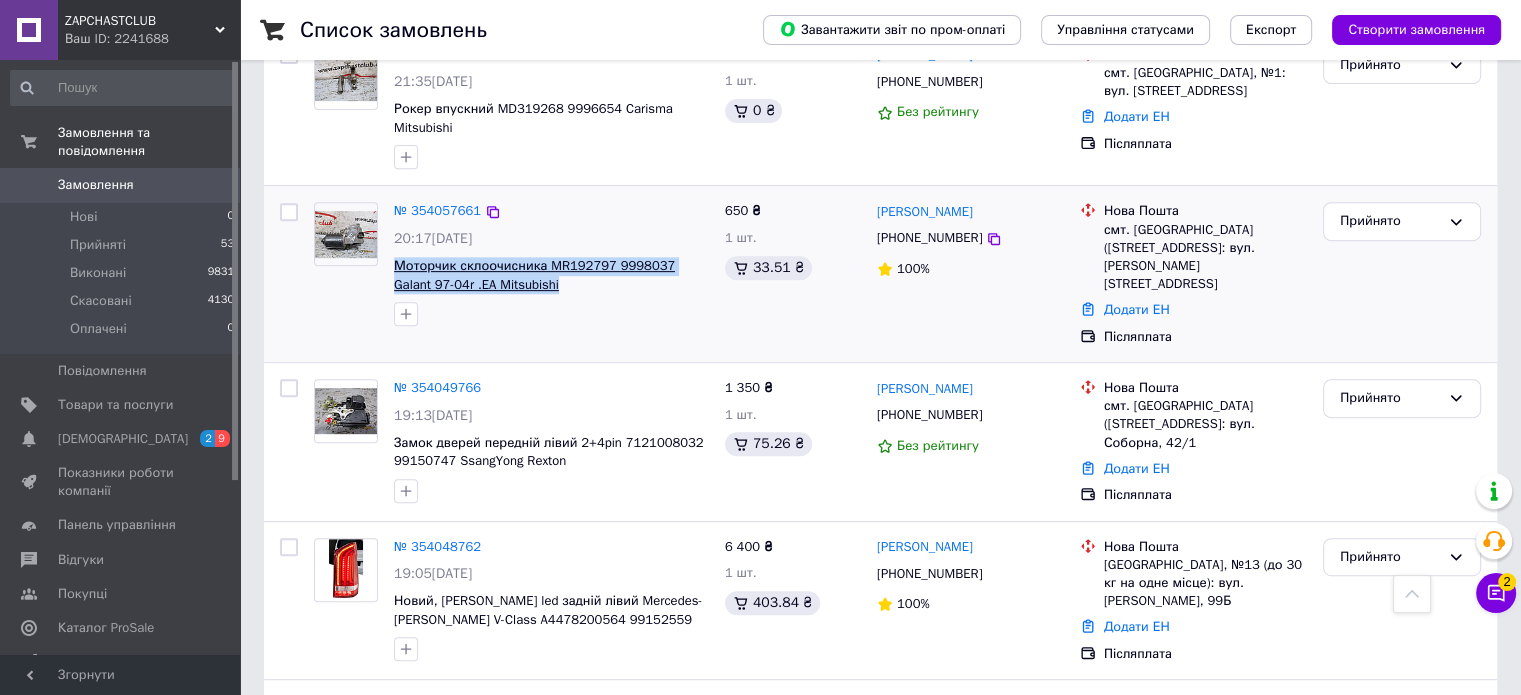 drag, startPoint x: 534, startPoint y: 243, endPoint x: 394, endPoint y: 225, distance: 141.1524 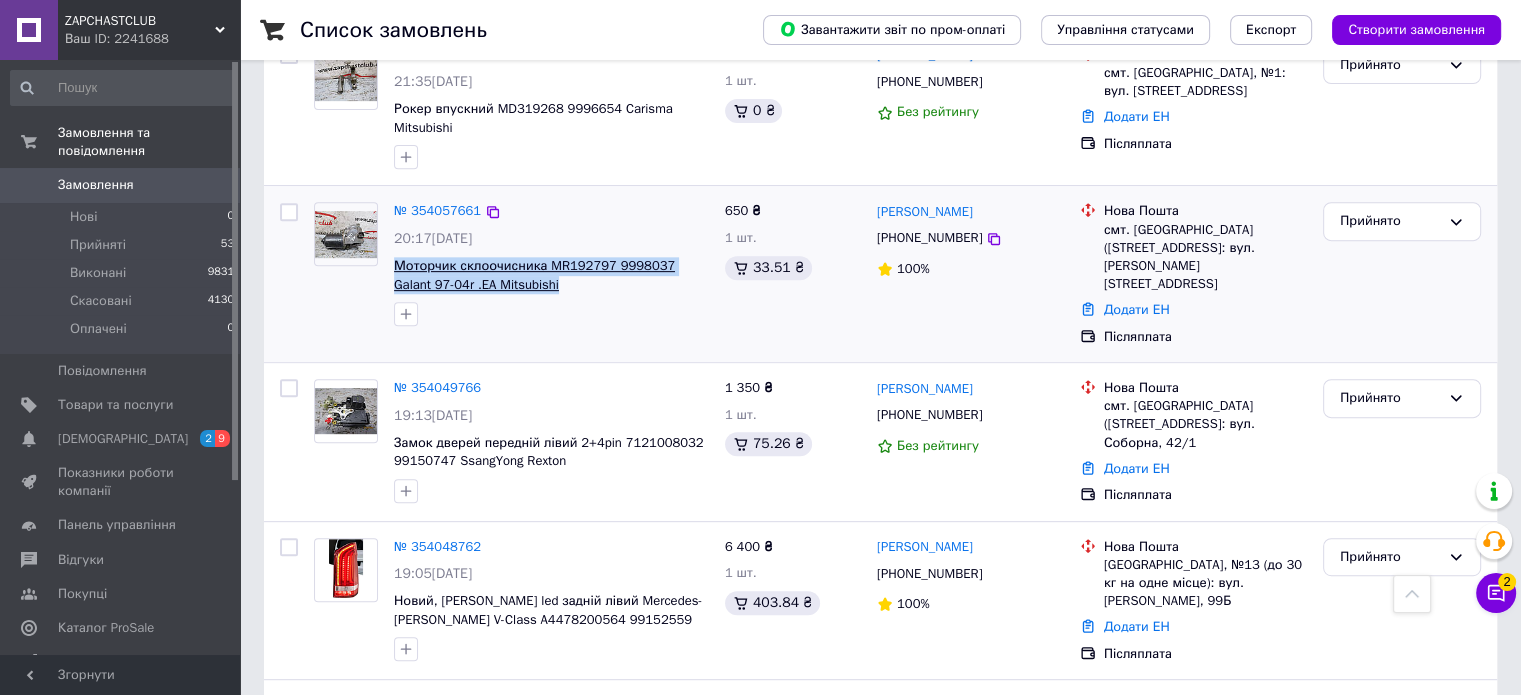 click on "Моторчик склоочисника MR192797 9998037 Galant 97-04r .EA Mitsubishi" at bounding box center (551, 275) 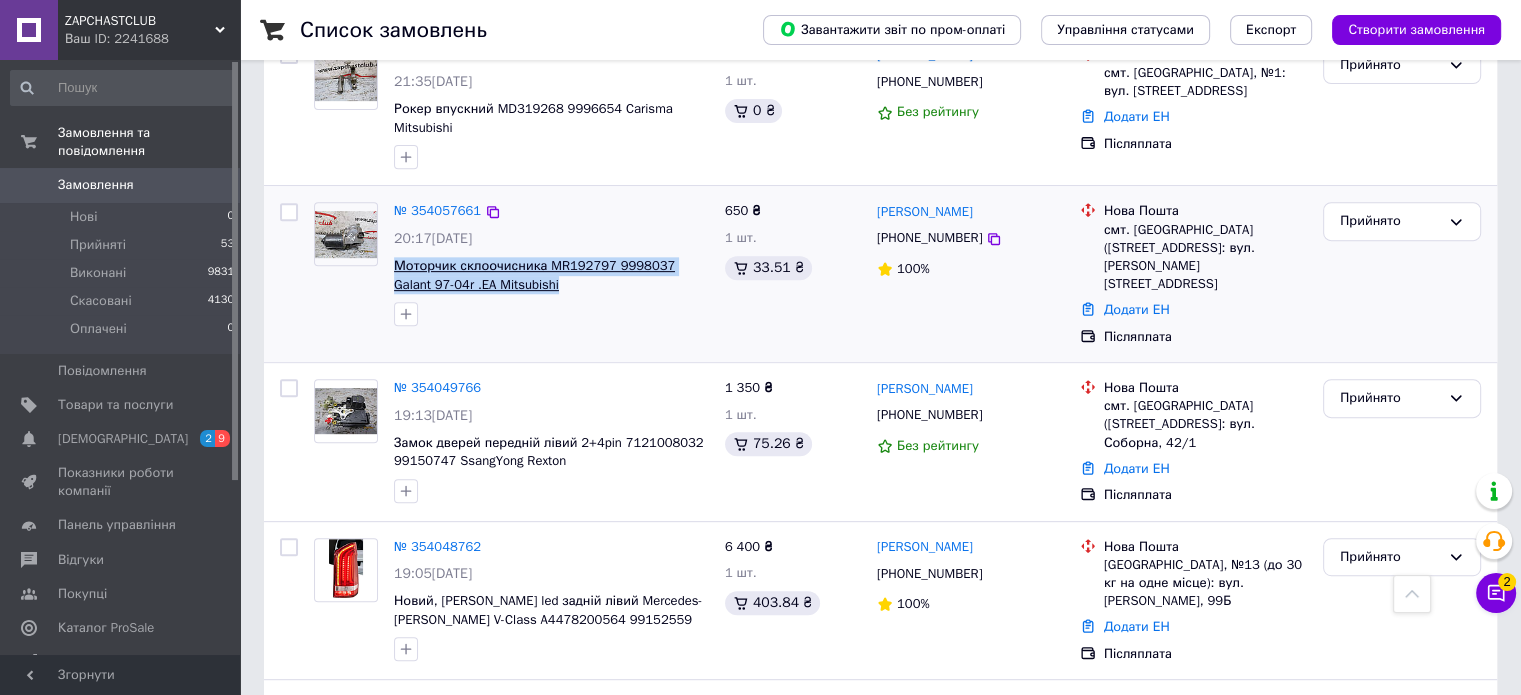 copy on "Моторчик склоочисника MR192797 9998037 Galant 97-04r .EA Mitsubishi" 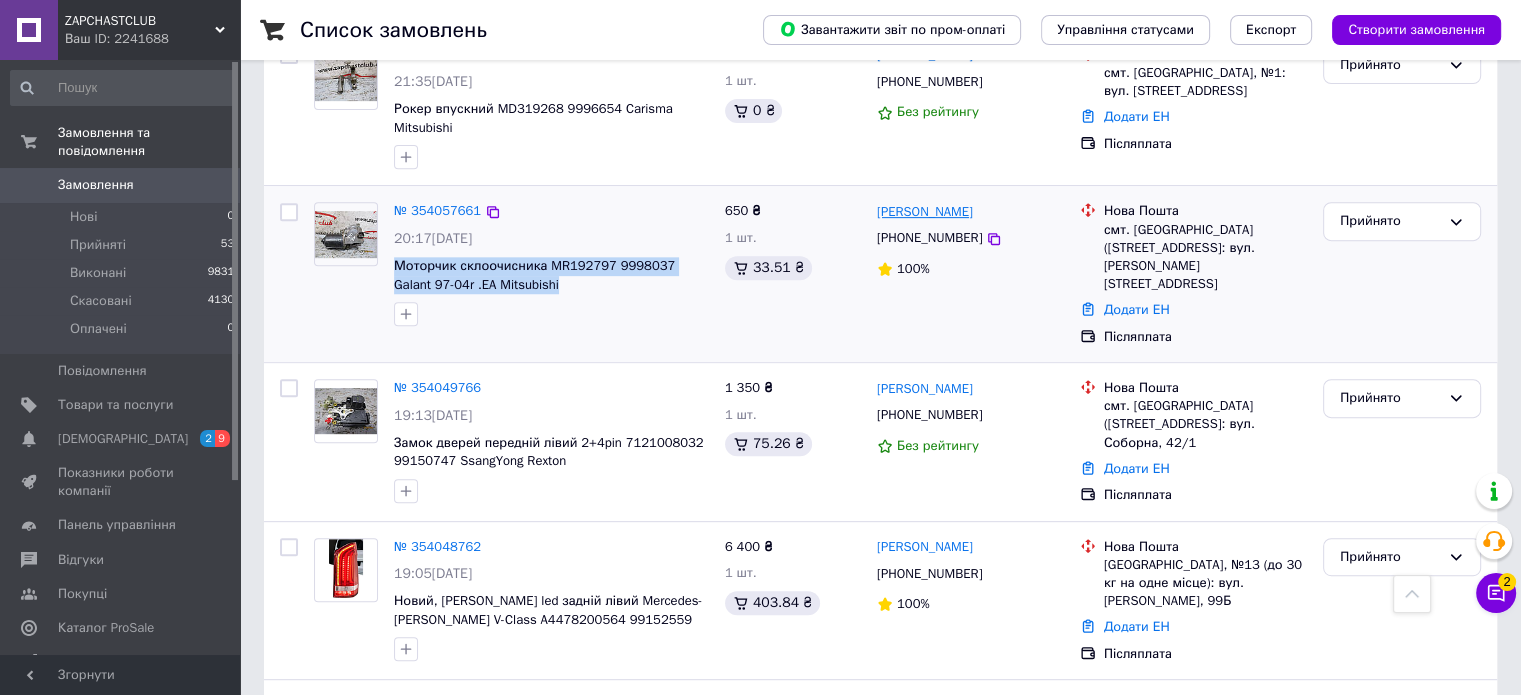 drag, startPoint x: 991, startPoint y: 168, endPoint x: 877, endPoint y: 176, distance: 114.28036 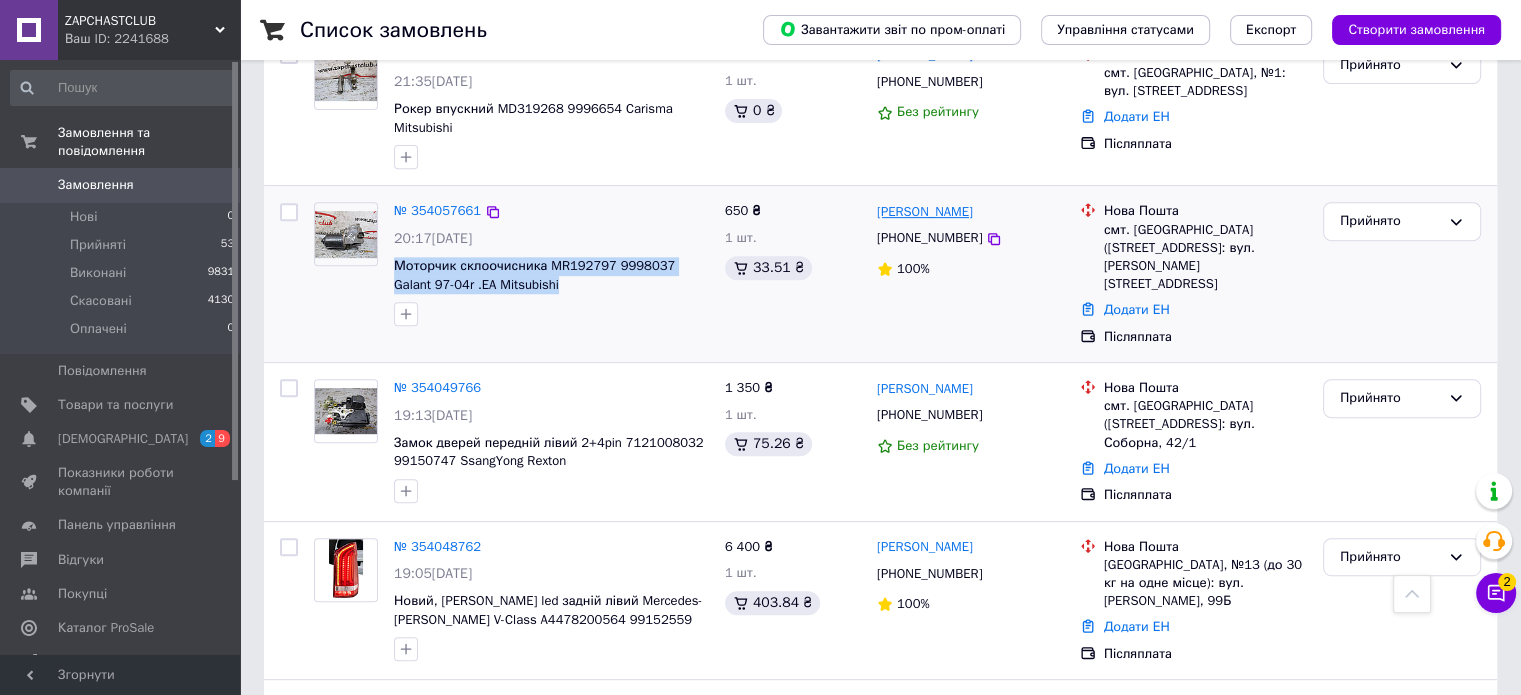 click on "[PERSON_NAME]" at bounding box center (970, 211) 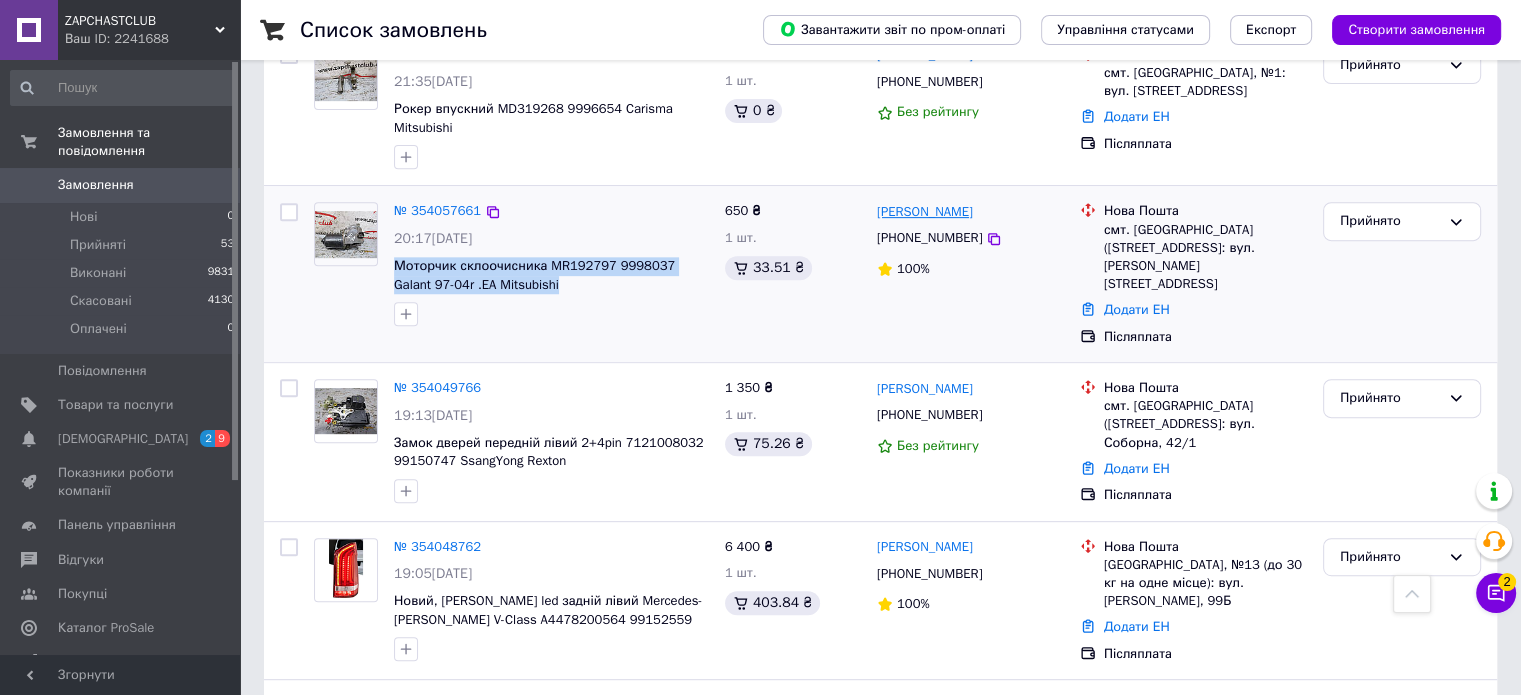 copy on "[PERSON_NAME]" 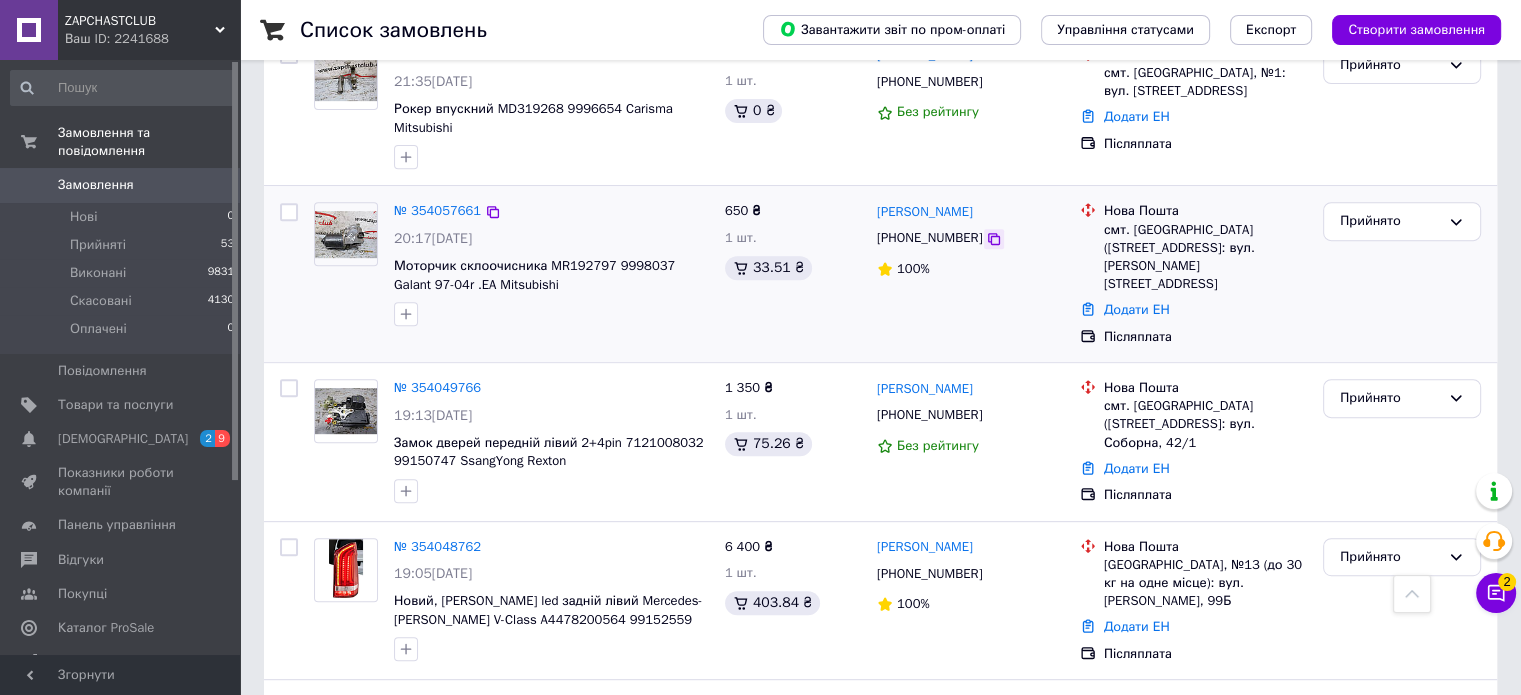 click 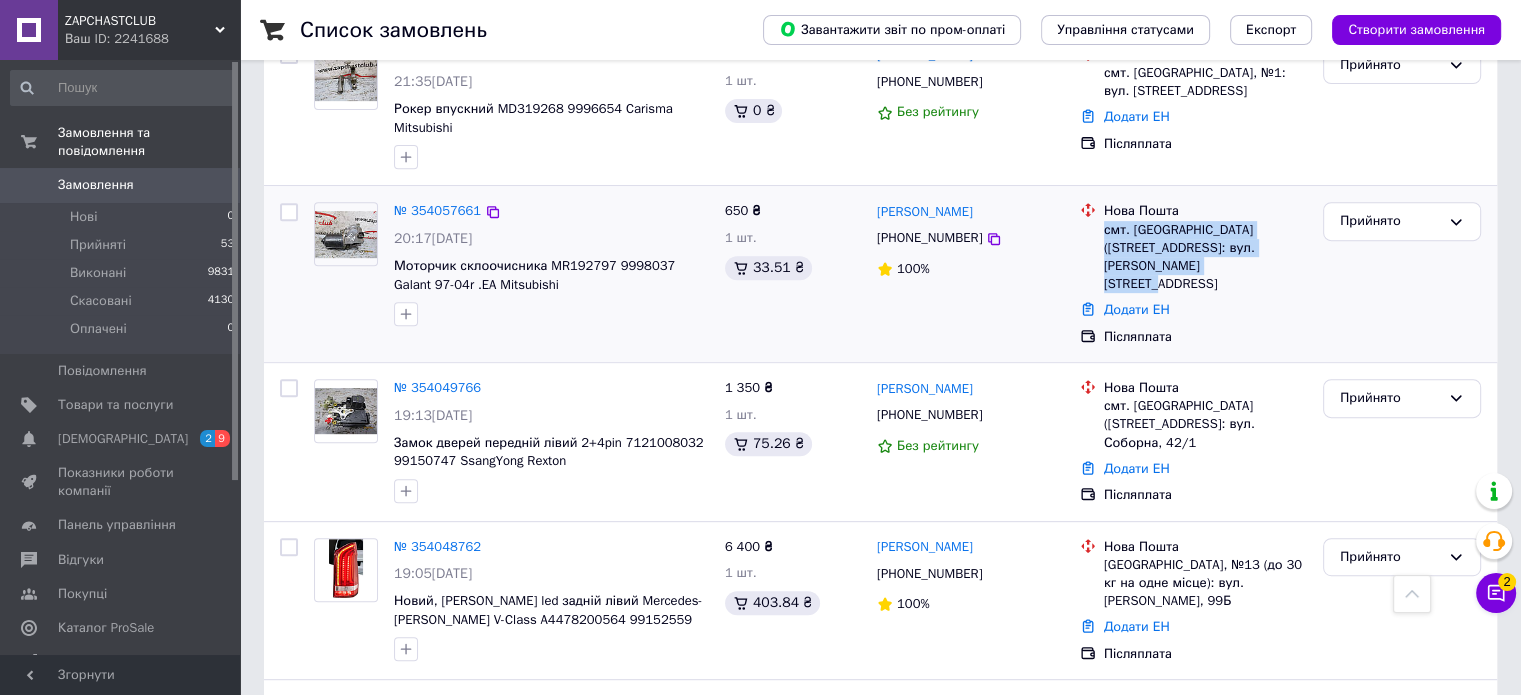 drag, startPoint x: 1179, startPoint y: 225, endPoint x: 1102, endPoint y: 189, distance: 85 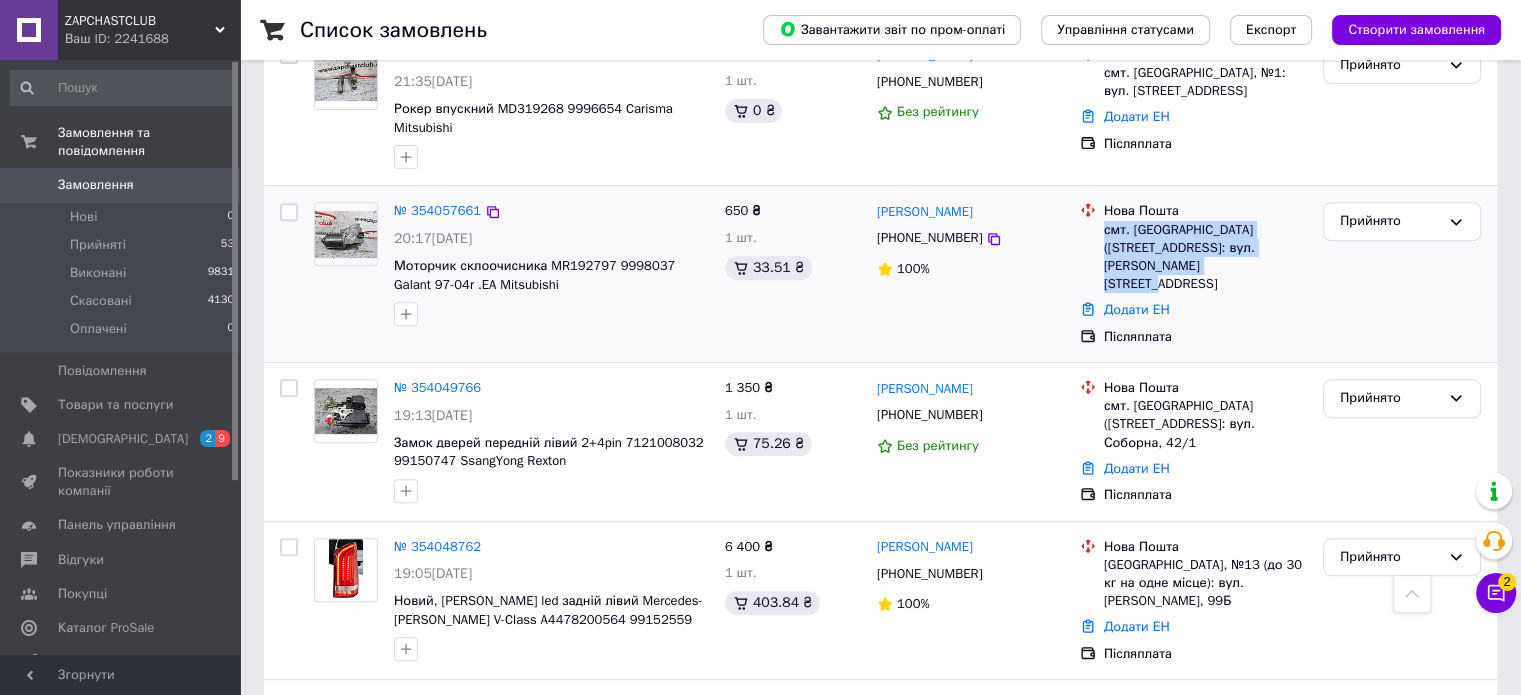 click on "Нова Пошта смт. [GEOGRAPHIC_DATA] ([STREET_ADDRESS]: вул. [PERSON_NAME][STREET_ADDRESS]" at bounding box center (1205, 247) 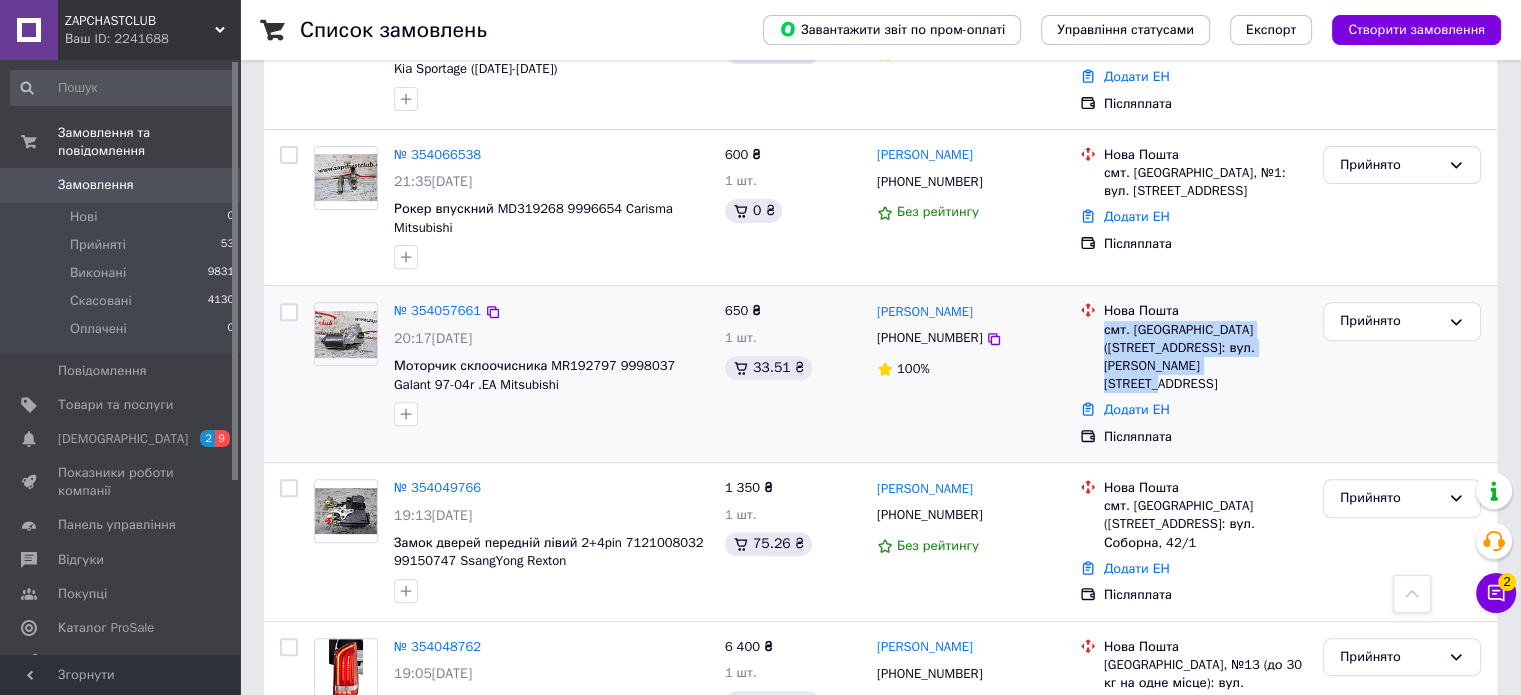 scroll, scrollTop: 600, scrollLeft: 0, axis: vertical 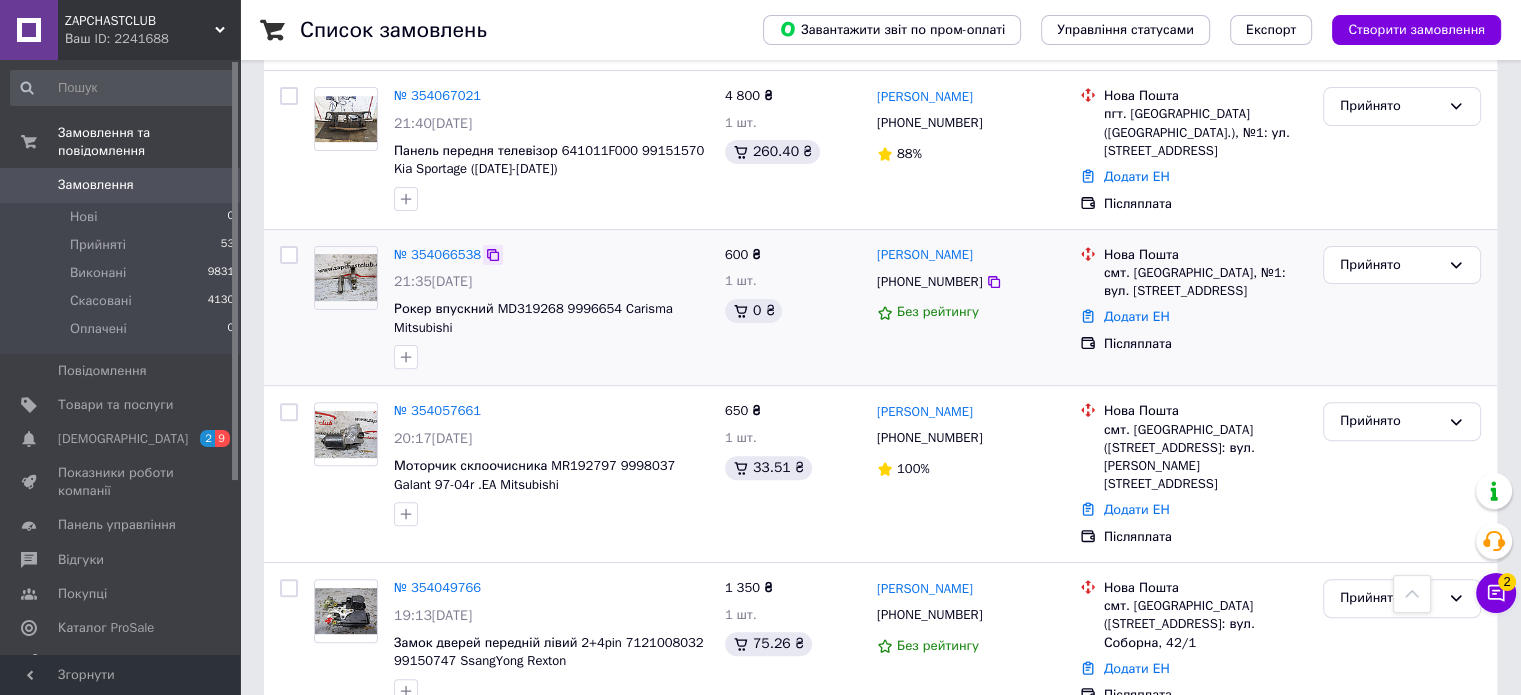 click 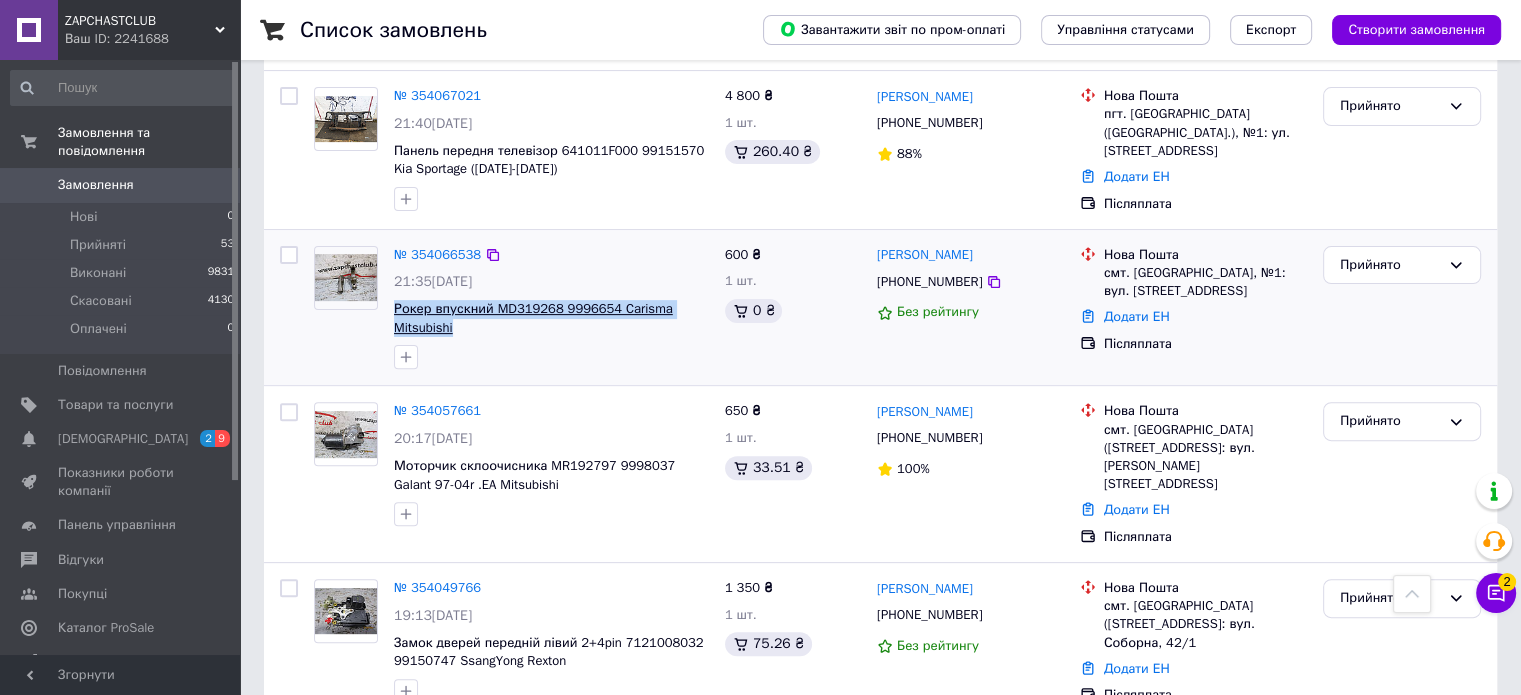 drag, startPoint x: 458, startPoint y: 291, endPoint x: 394, endPoint y: 268, distance: 68.007355 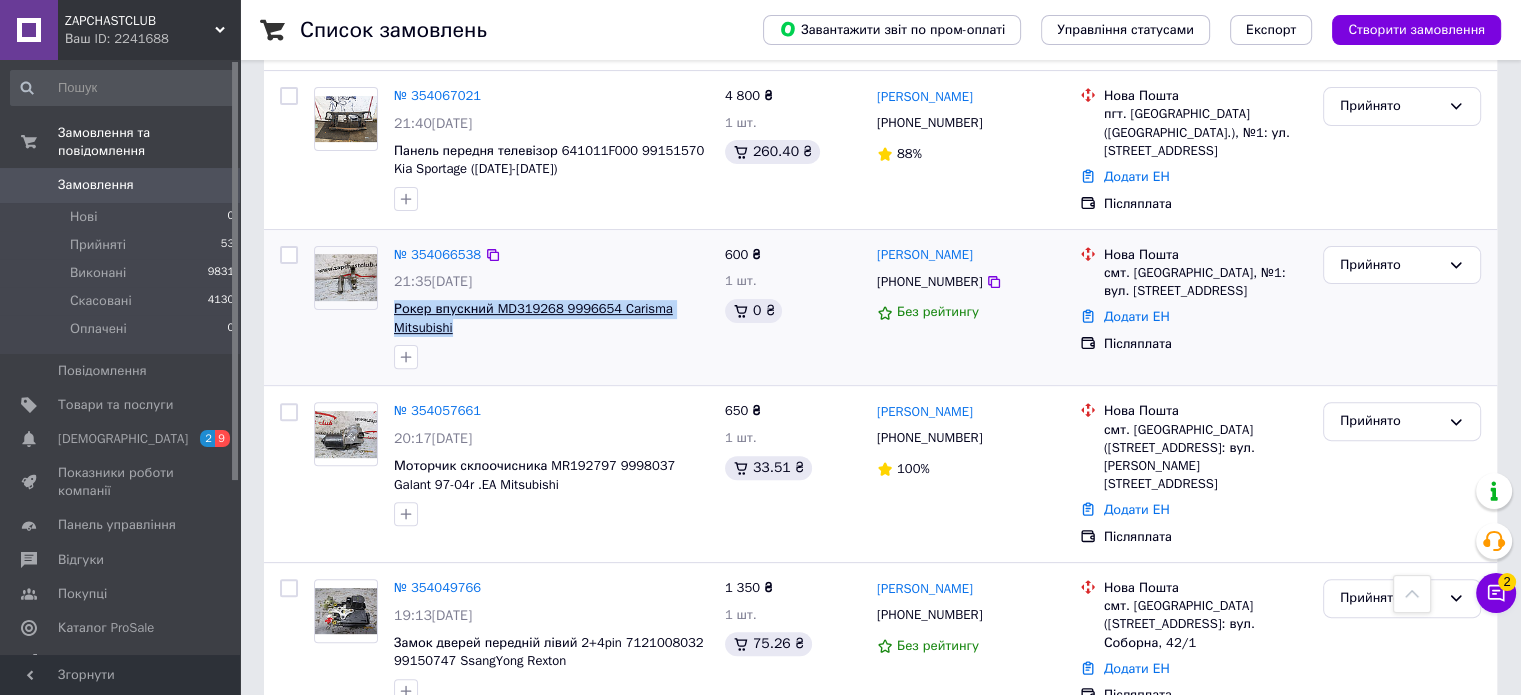 click on "Рокер впускний MD319268 9996654 Carisma Mitsubishi" at bounding box center [551, 318] 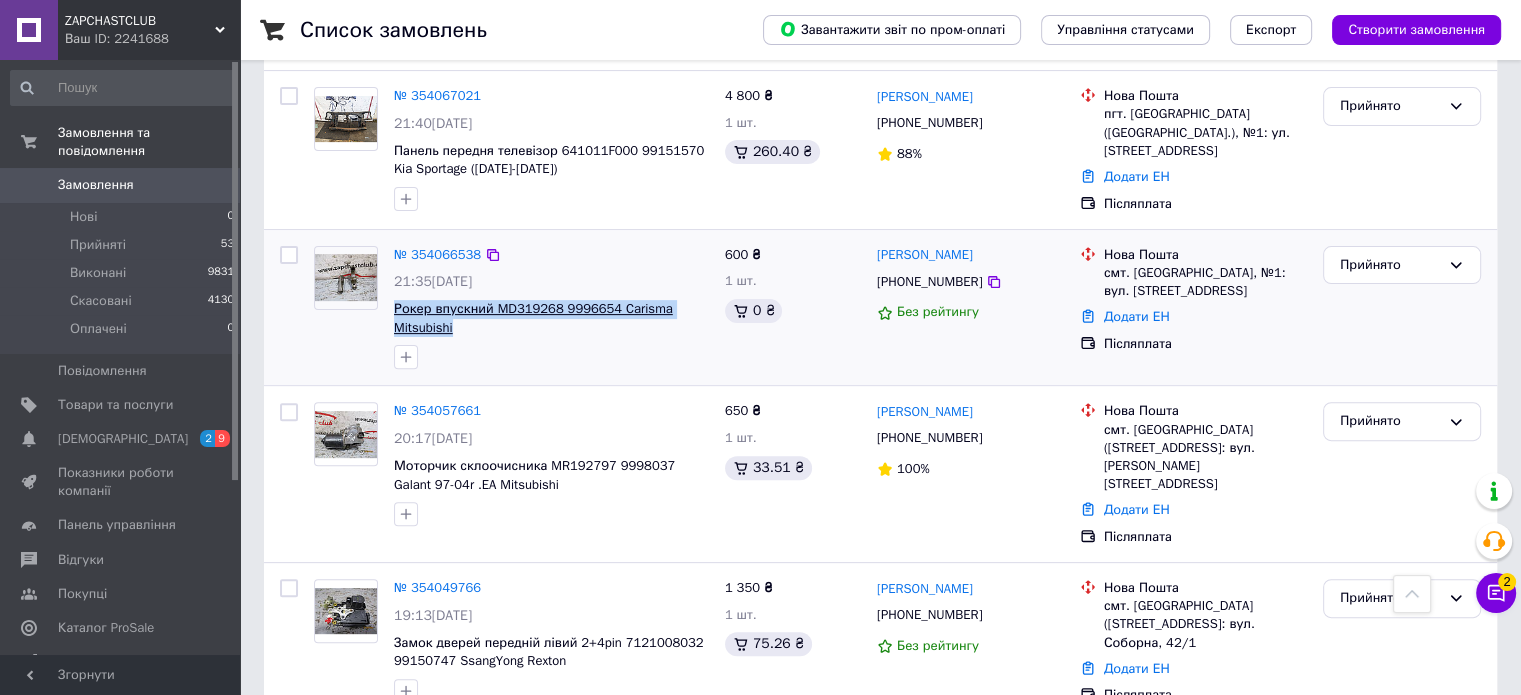 copy on "Рокер впускний MD319268 9996654 Carisma Mitsubishi" 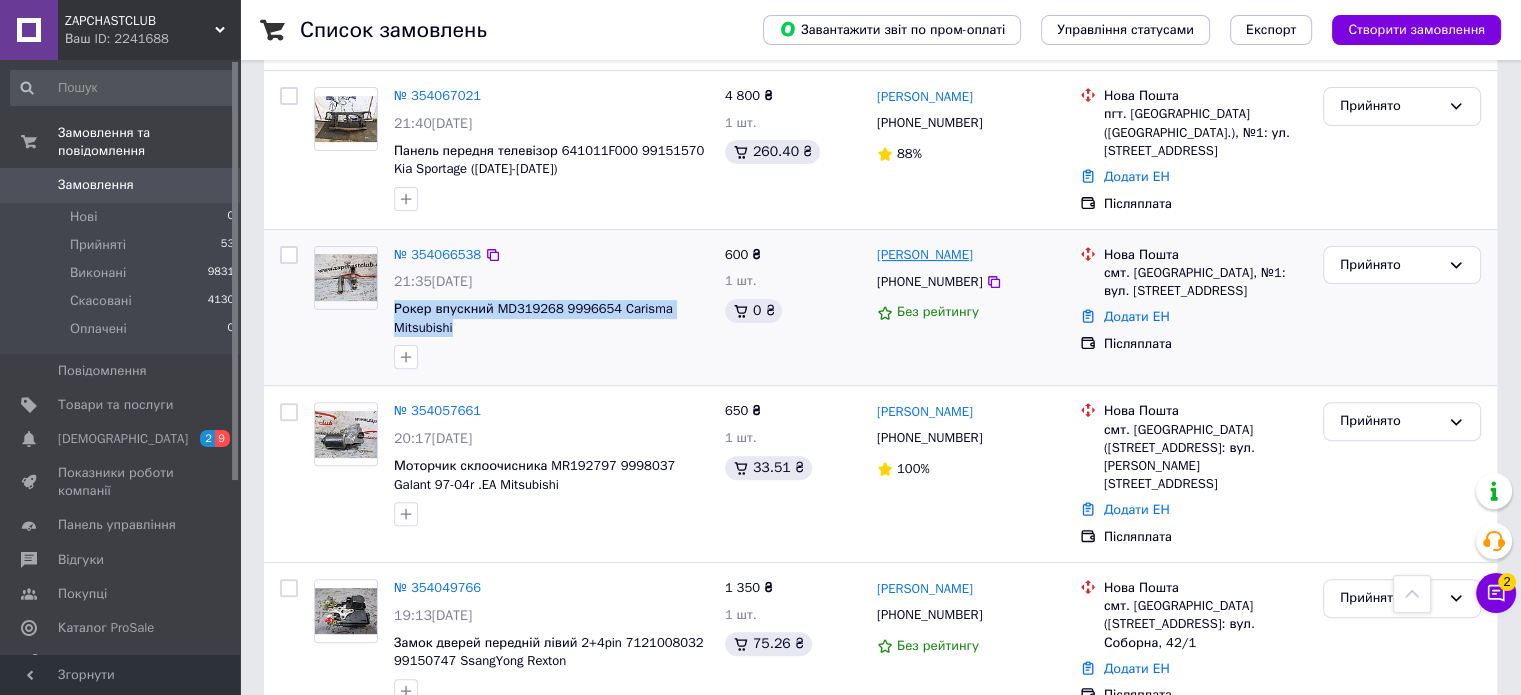 drag, startPoint x: 984, startPoint y: 213, endPoint x: 876, endPoint y: 215, distance: 108.01852 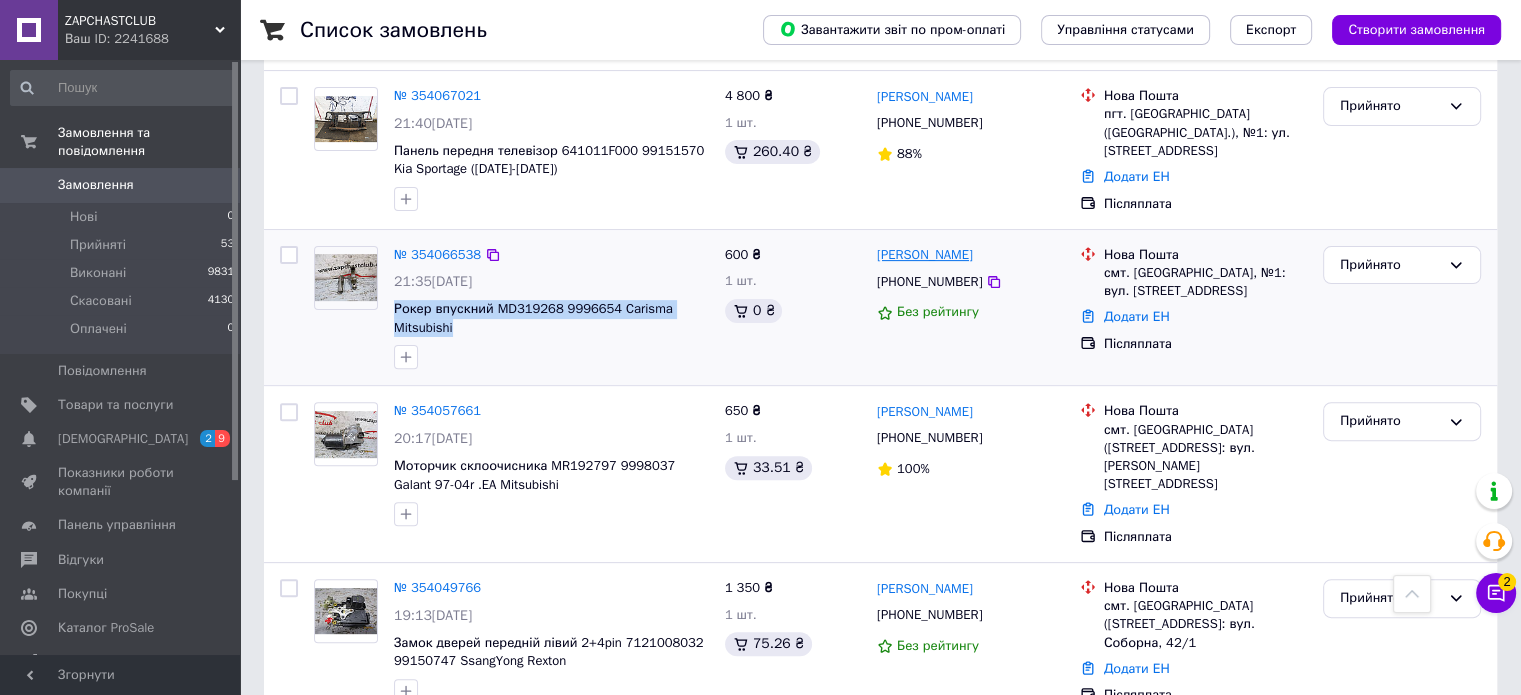 click on "[PERSON_NAME]" at bounding box center (925, 255) 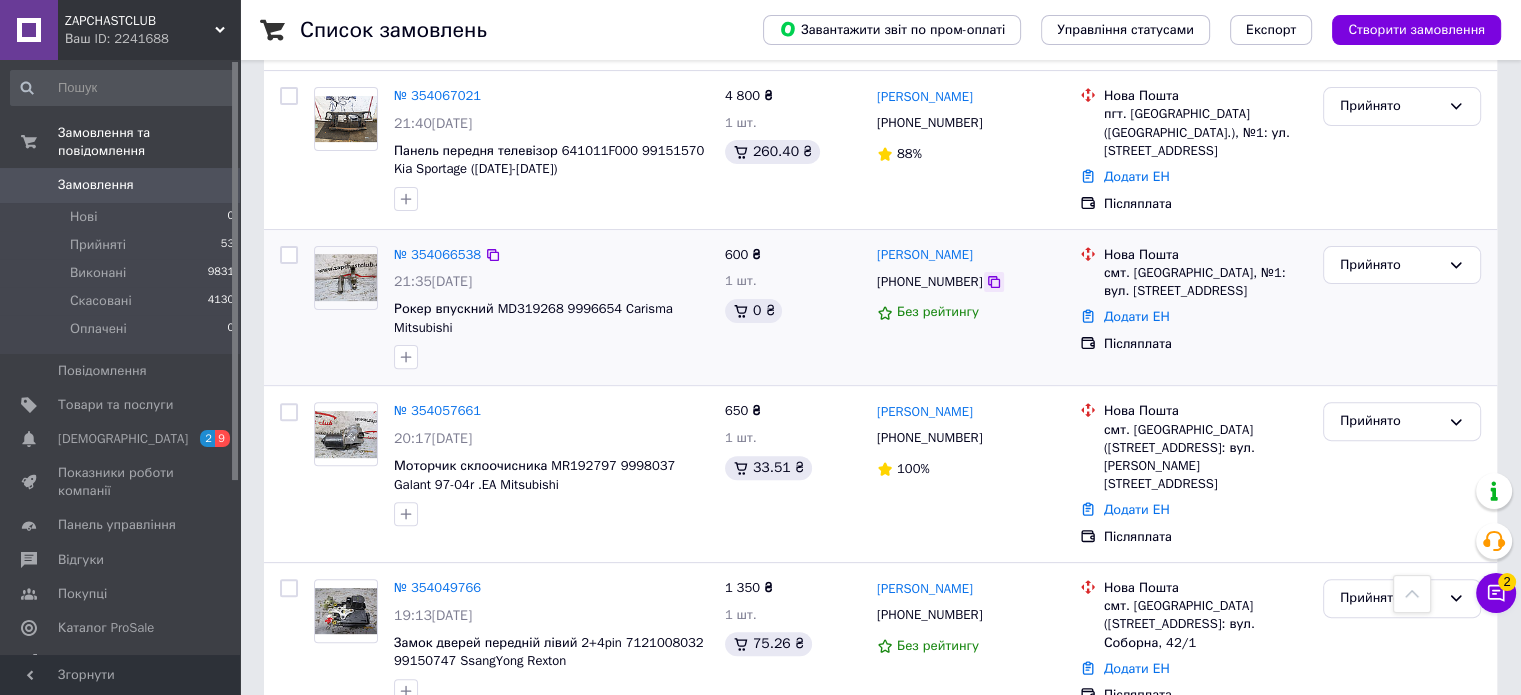 click 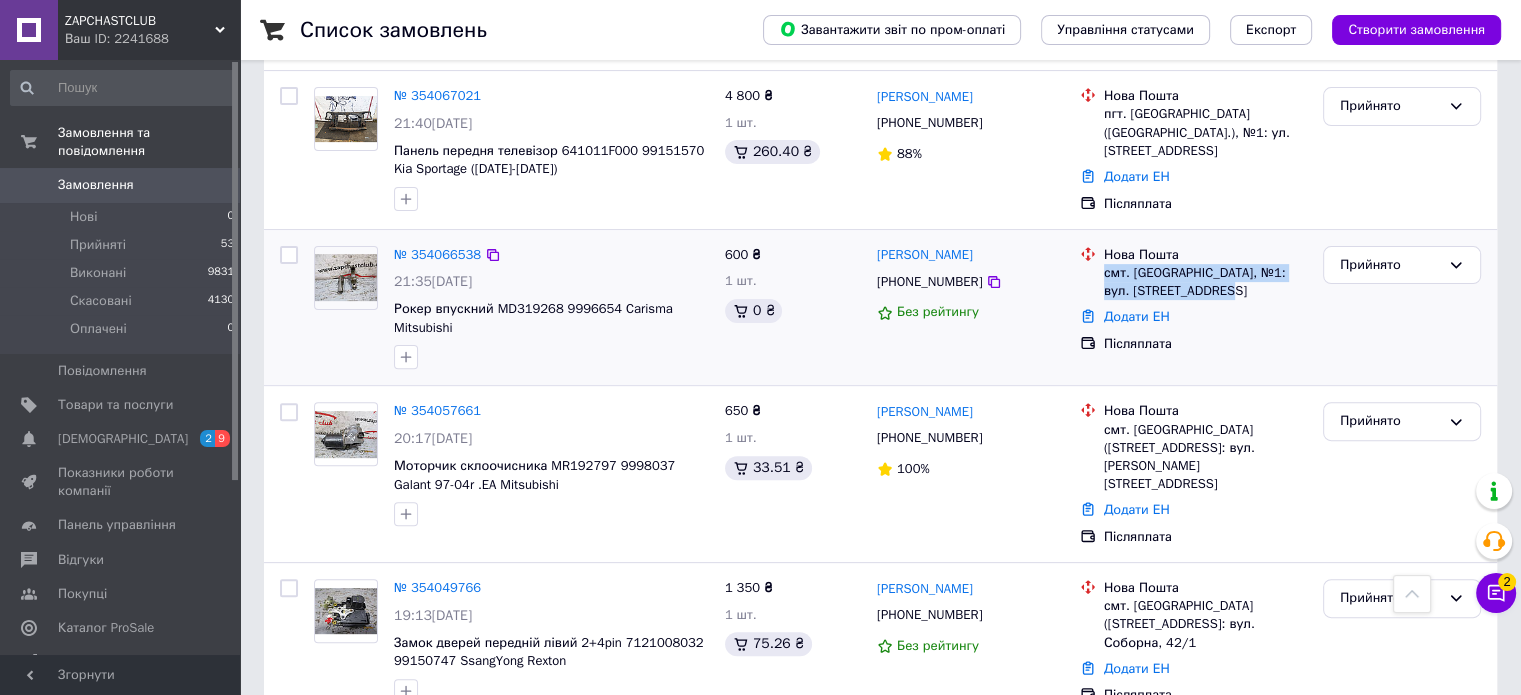 drag, startPoint x: 1190, startPoint y: 251, endPoint x: 1104, endPoint y: 232, distance: 88.07383 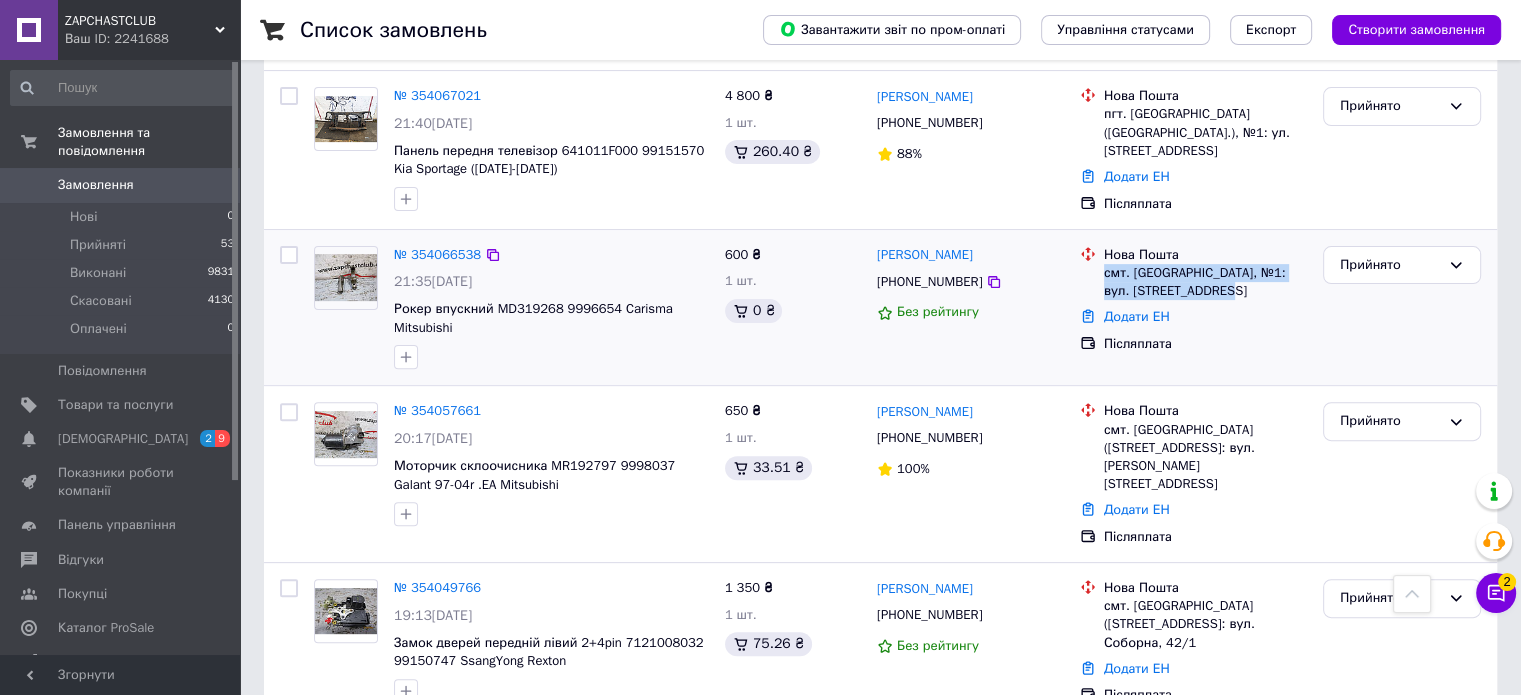click on "смт. [GEOGRAPHIC_DATA], №1: вул. [STREET_ADDRESS]" at bounding box center [1205, 282] 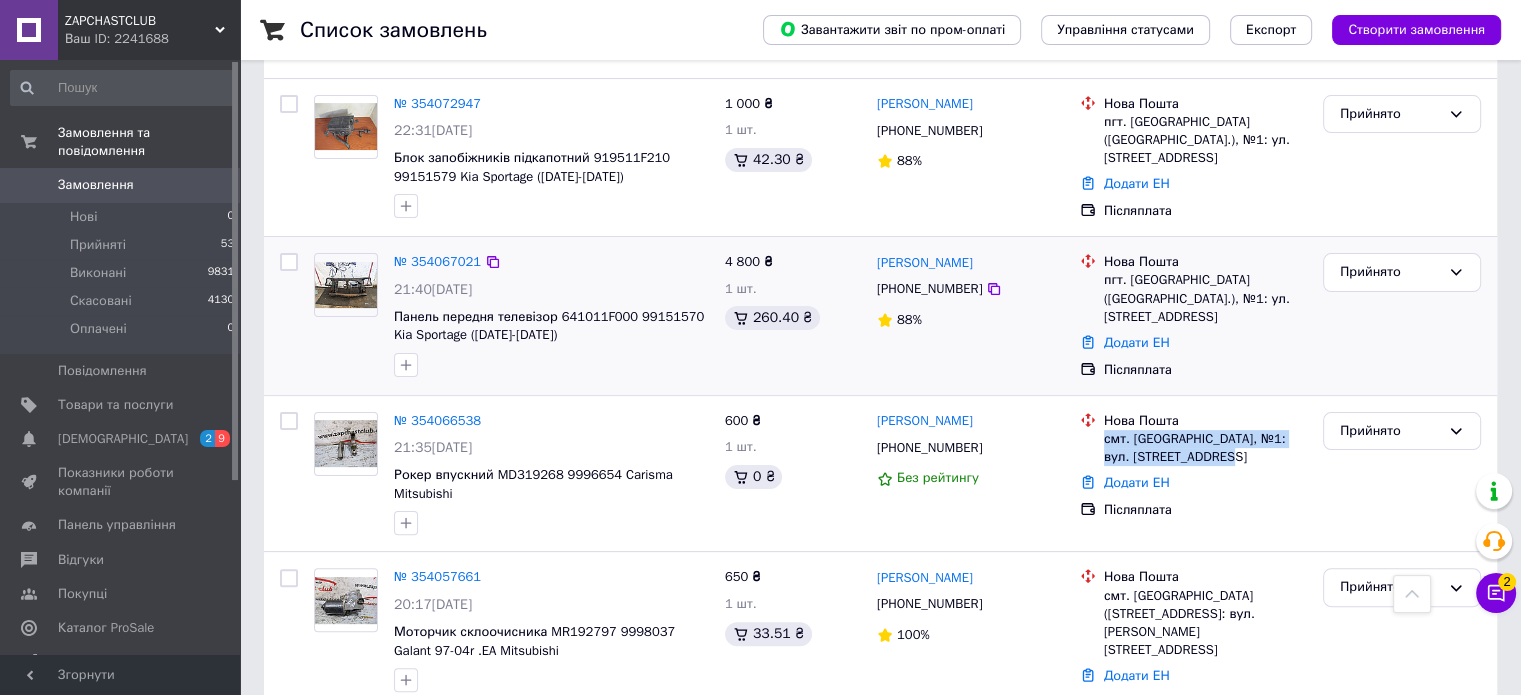 scroll, scrollTop: 400, scrollLeft: 0, axis: vertical 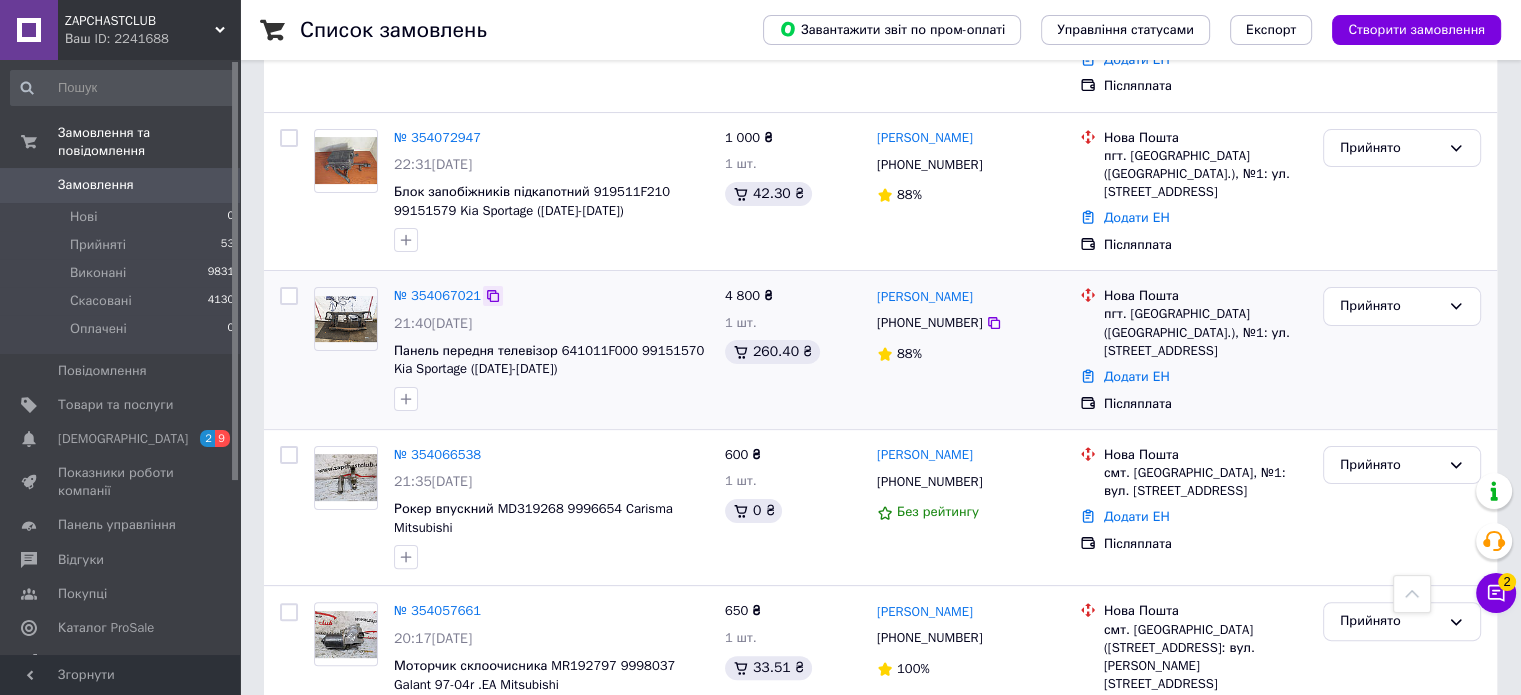 click 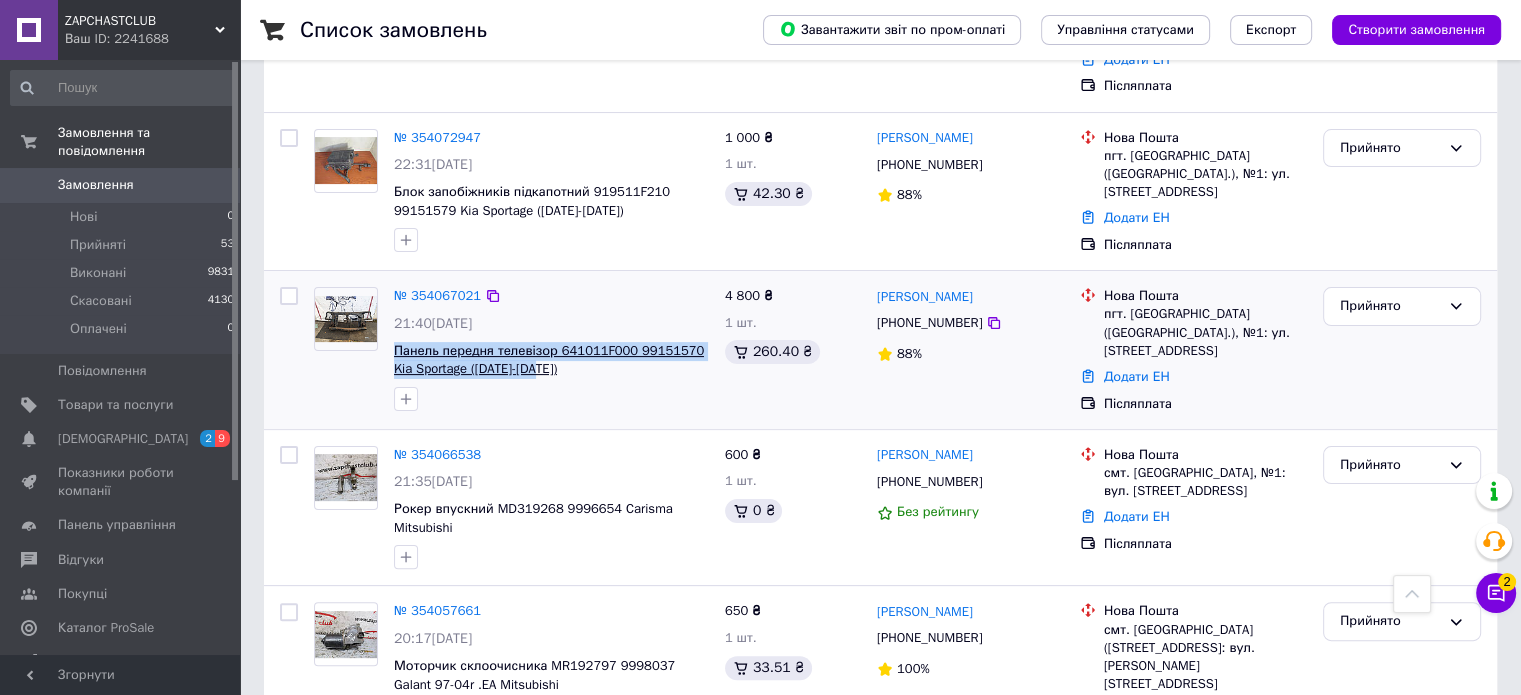 drag, startPoint x: 527, startPoint y: 327, endPoint x: 397, endPoint y: 307, distance: 131.52946 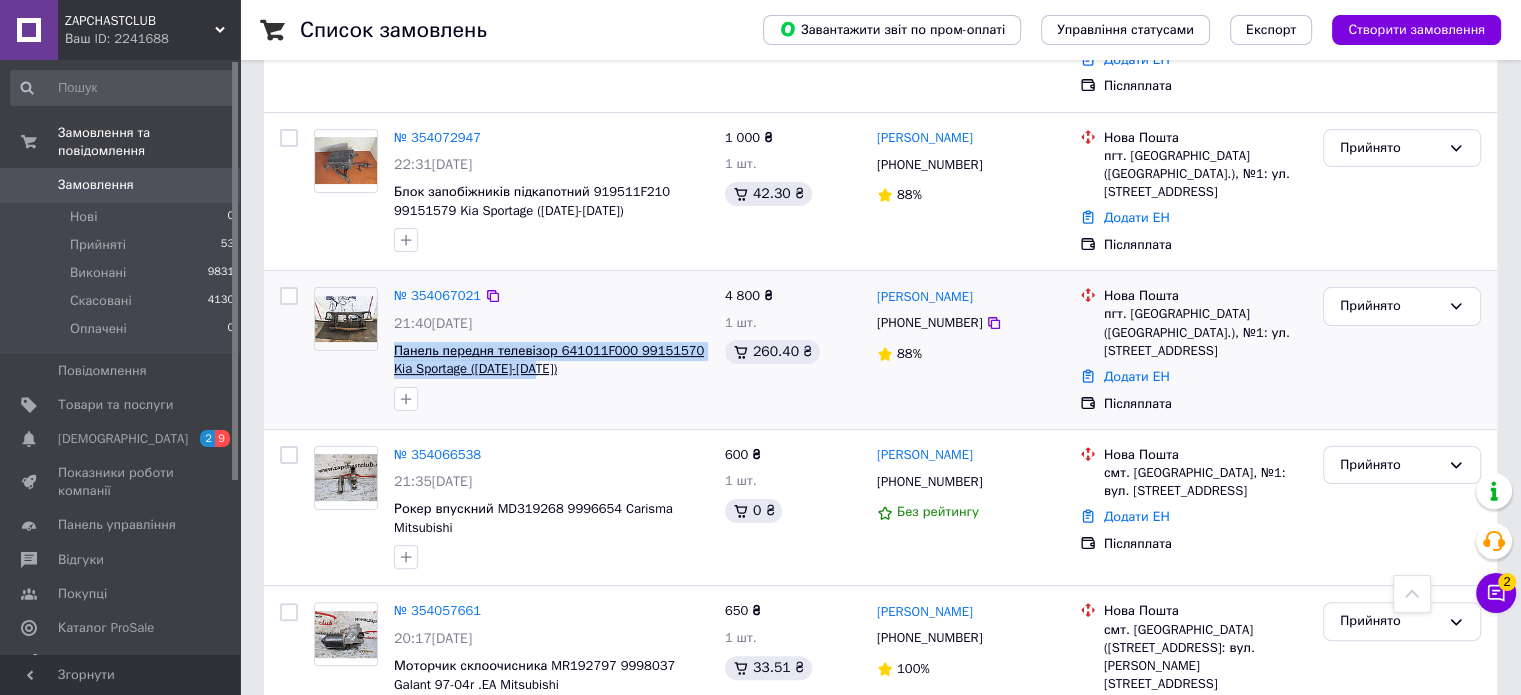 click on "Панель передня телевізор 641011F000 99151570 Kia Sportage ([DATE]-[DATE])" at bounding box center (551, 360) 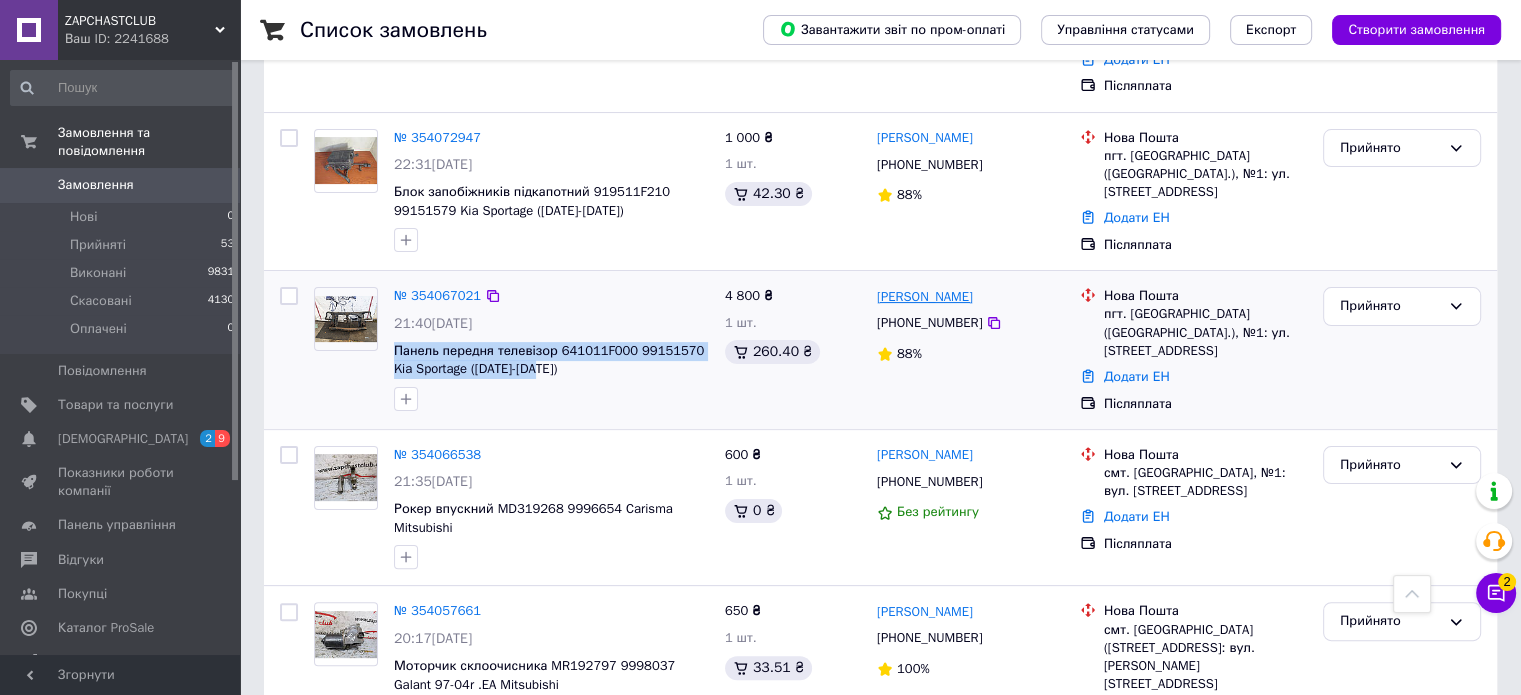drag, startPoint x: 979, startPoint y: 255, endPoint x: 878, endPoint y: 255, distance: 101 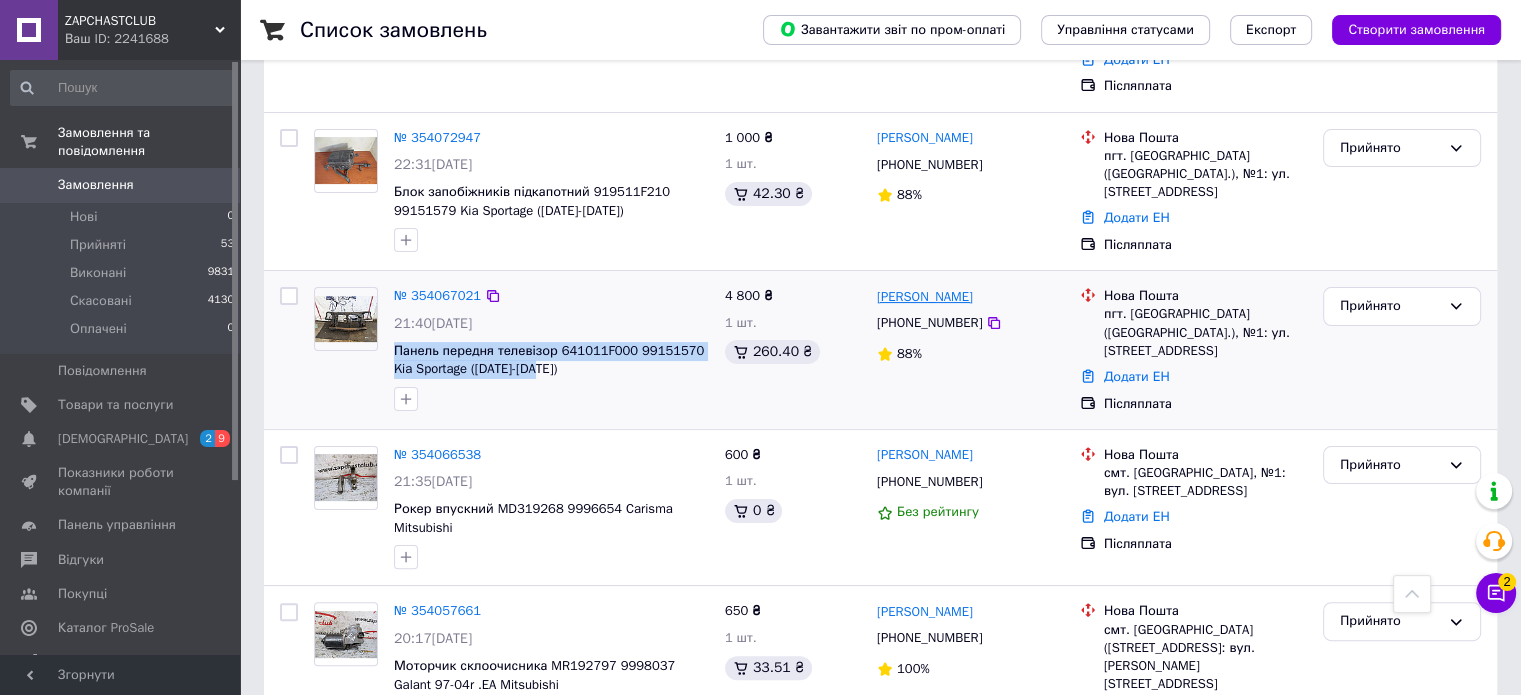 click on "[PERSON_NAME]" at bounding box center (970, 296) 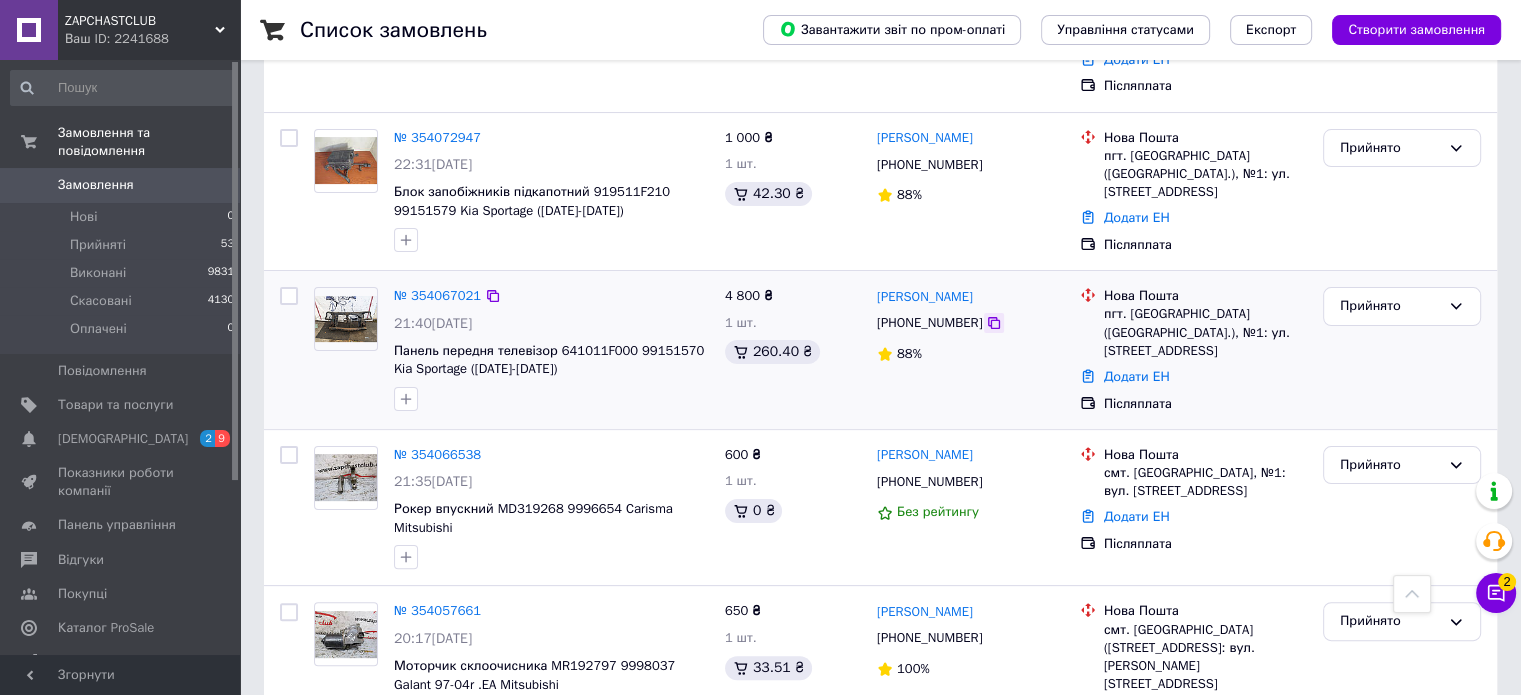 click 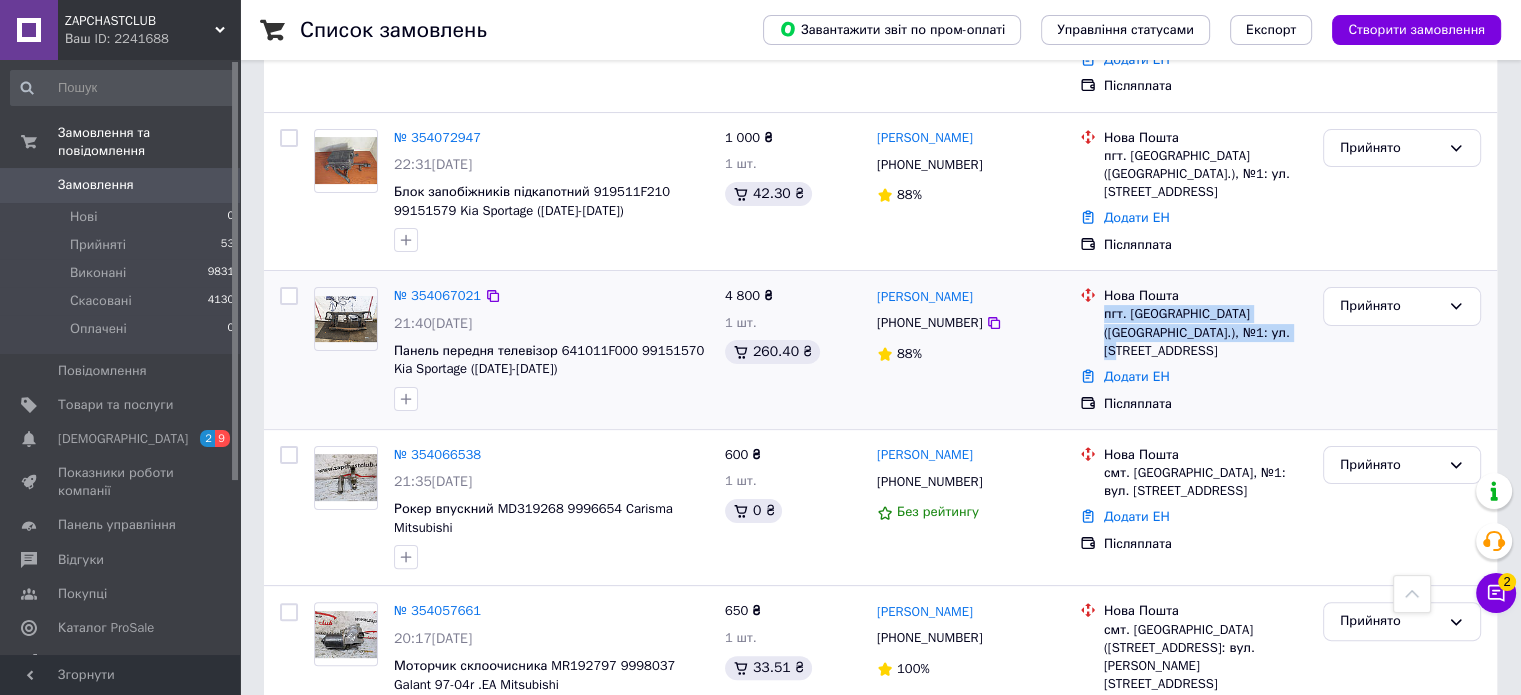 drag, startPoint x: 1250, startPoint y: 293, endPoint x: 1100, endPoint y: 272, distance: 151.46286 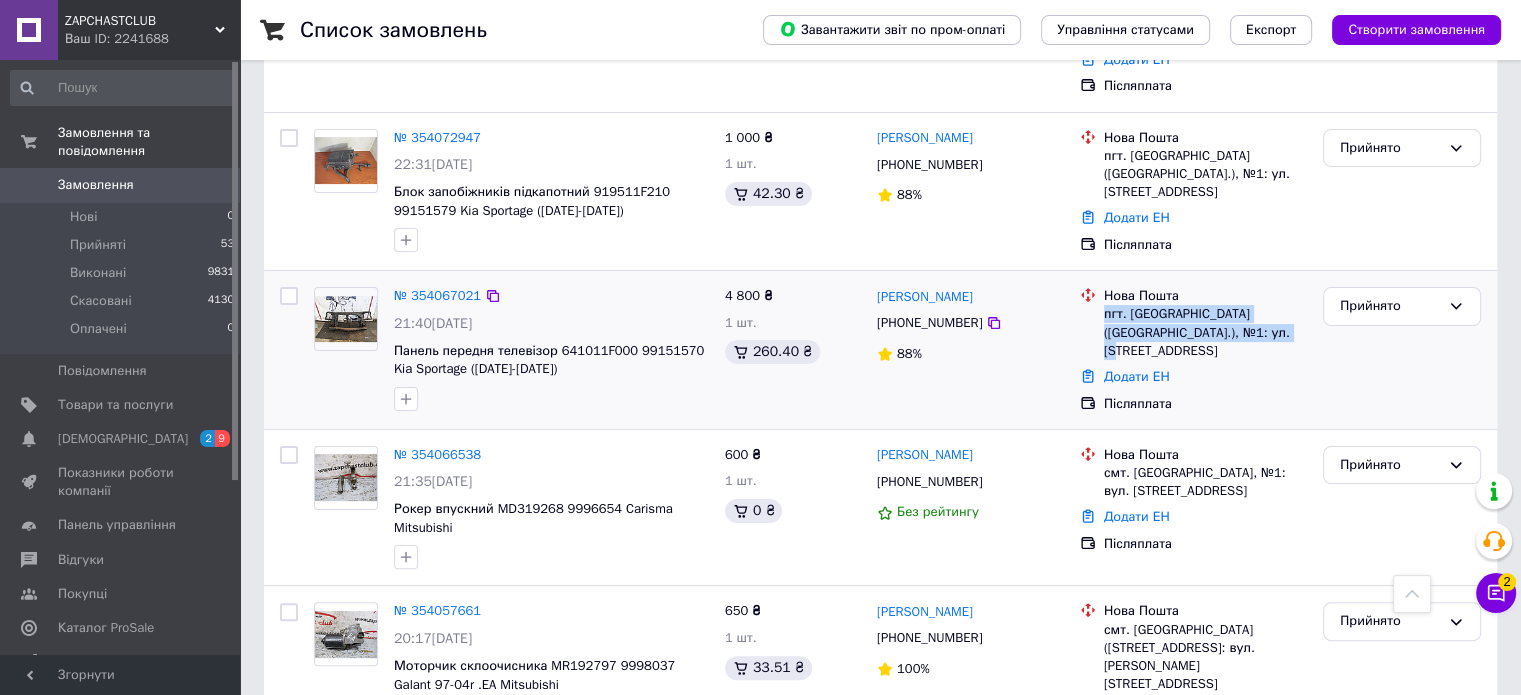click on "Нова Пошта пгт. [GEOGRAPHIC_DATA] ([GEOGRAPHIC_DATA].), №1: ул. [STREET_ADDRESS]" at bounding box center [1205, 323] 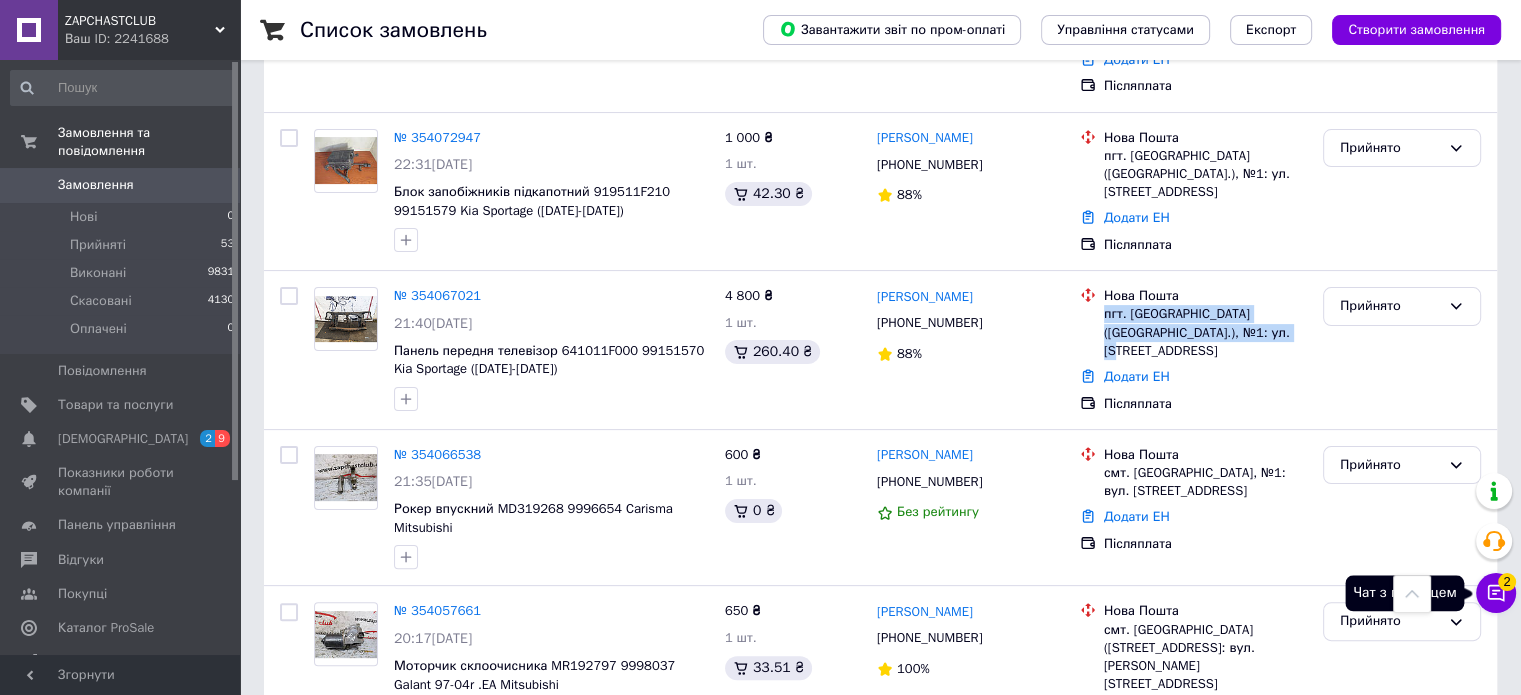 drag, startPoint x: 1493, startPoint y: 603, endPoint x: 1499, endPoint y: 593, distance: 11.661903 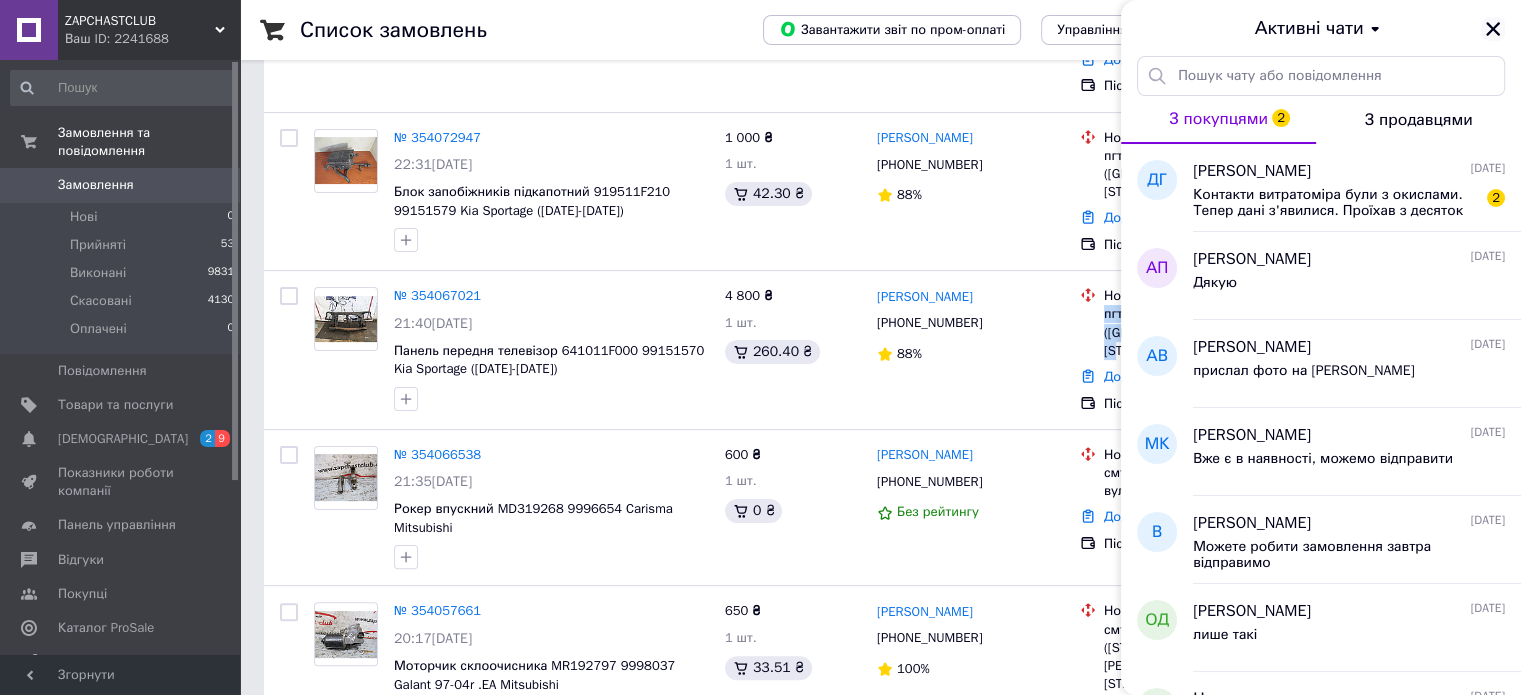 click 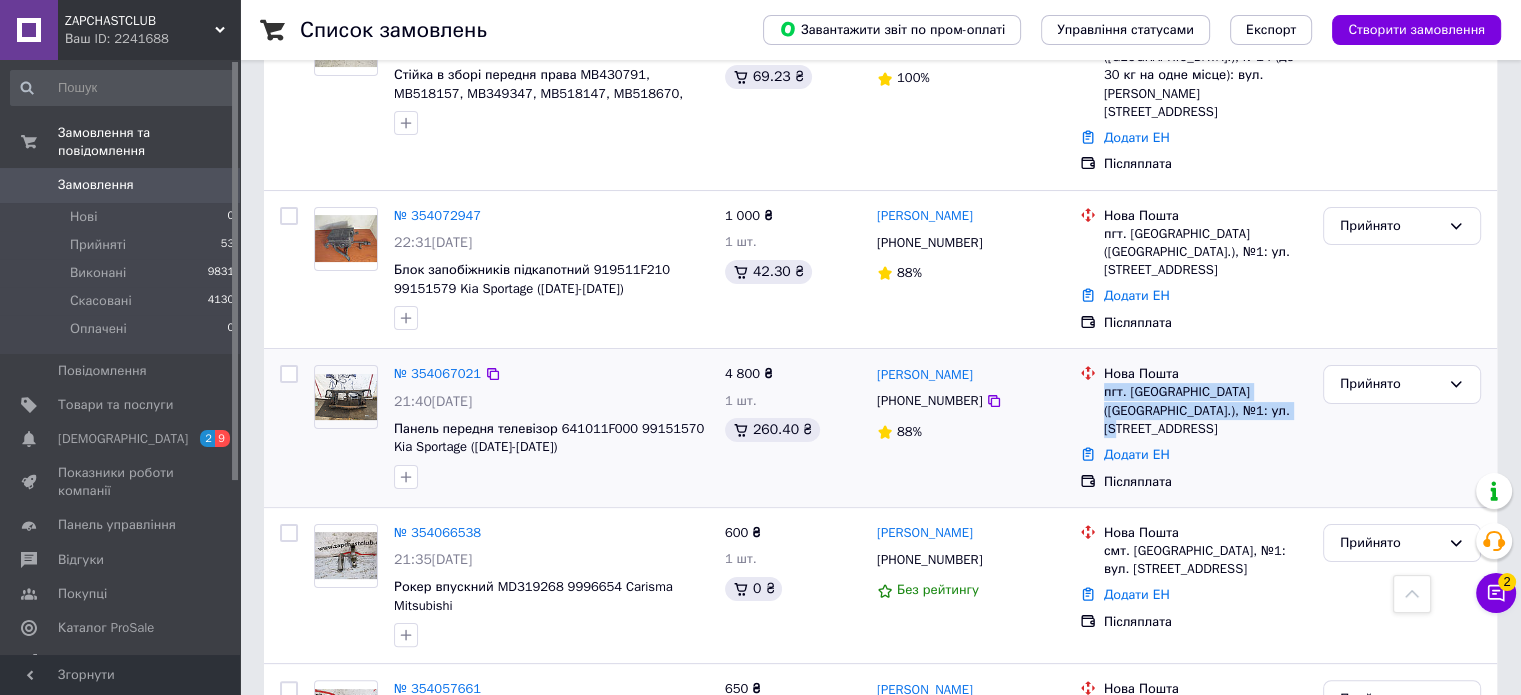 scroll, scrollTop: 200, scrollLeft: 0, axis: vertical 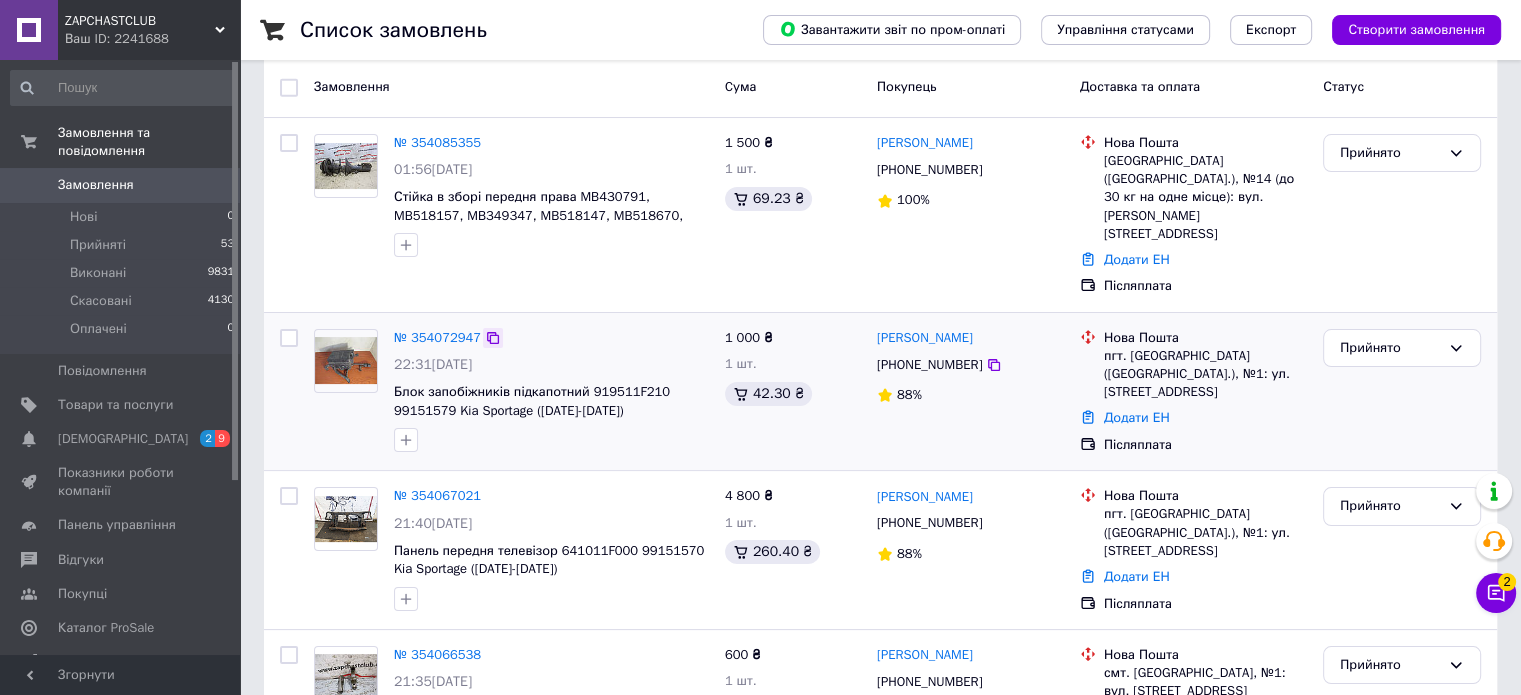 click 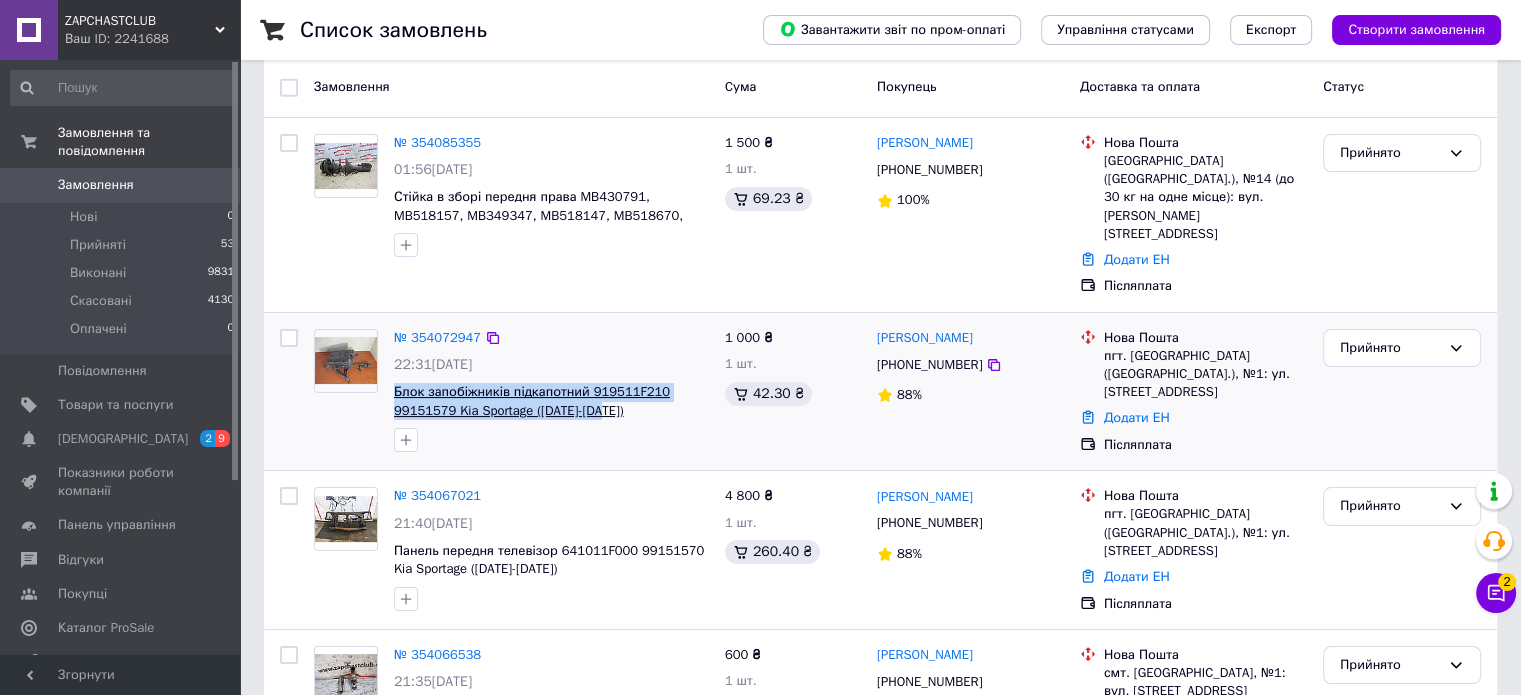 drag, startPoint x: 608, startPoint y: 378, endPoint x: 396, endPoint y: 354, distance: 213.35417 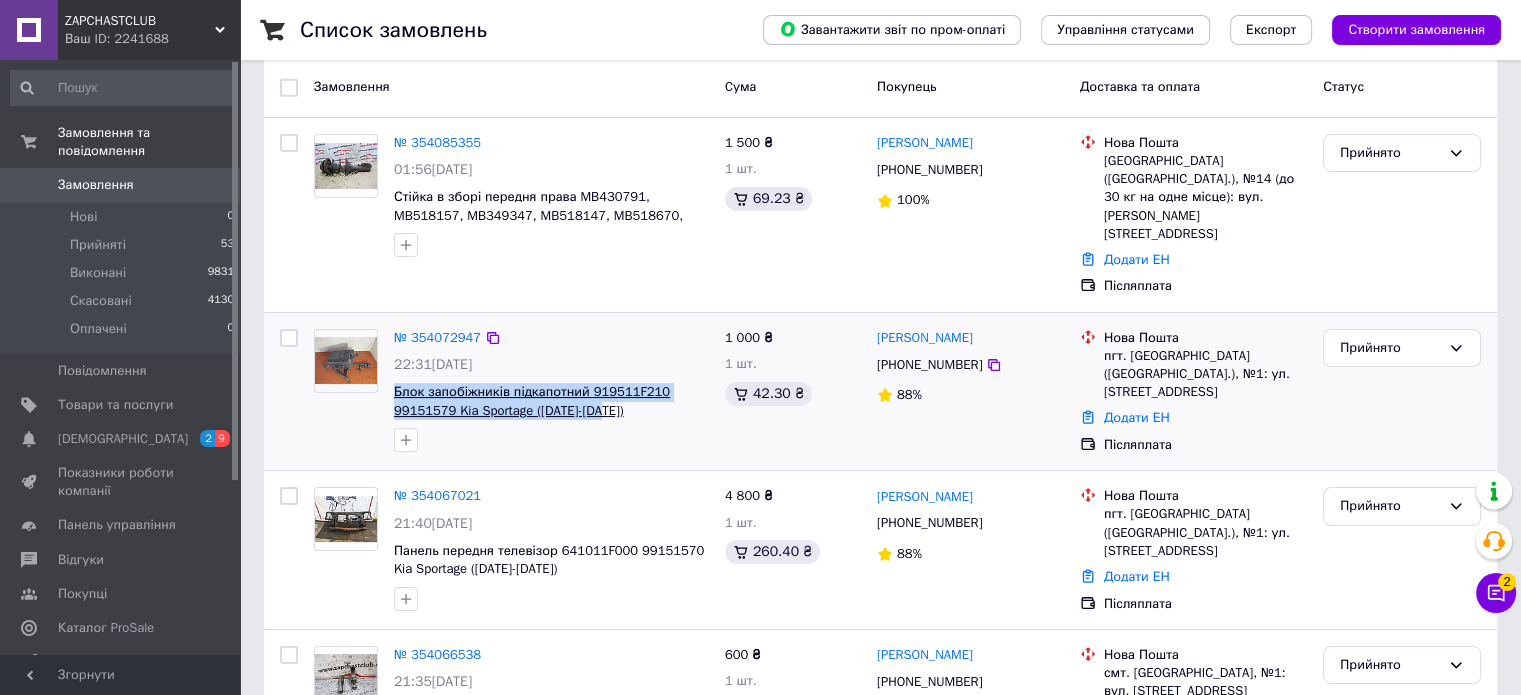 click on "Блок запобіжників підкапотний 919511F210 99151579 Kia Sportage ([DATE]-[DATE])" at bounding box center [551, 401] 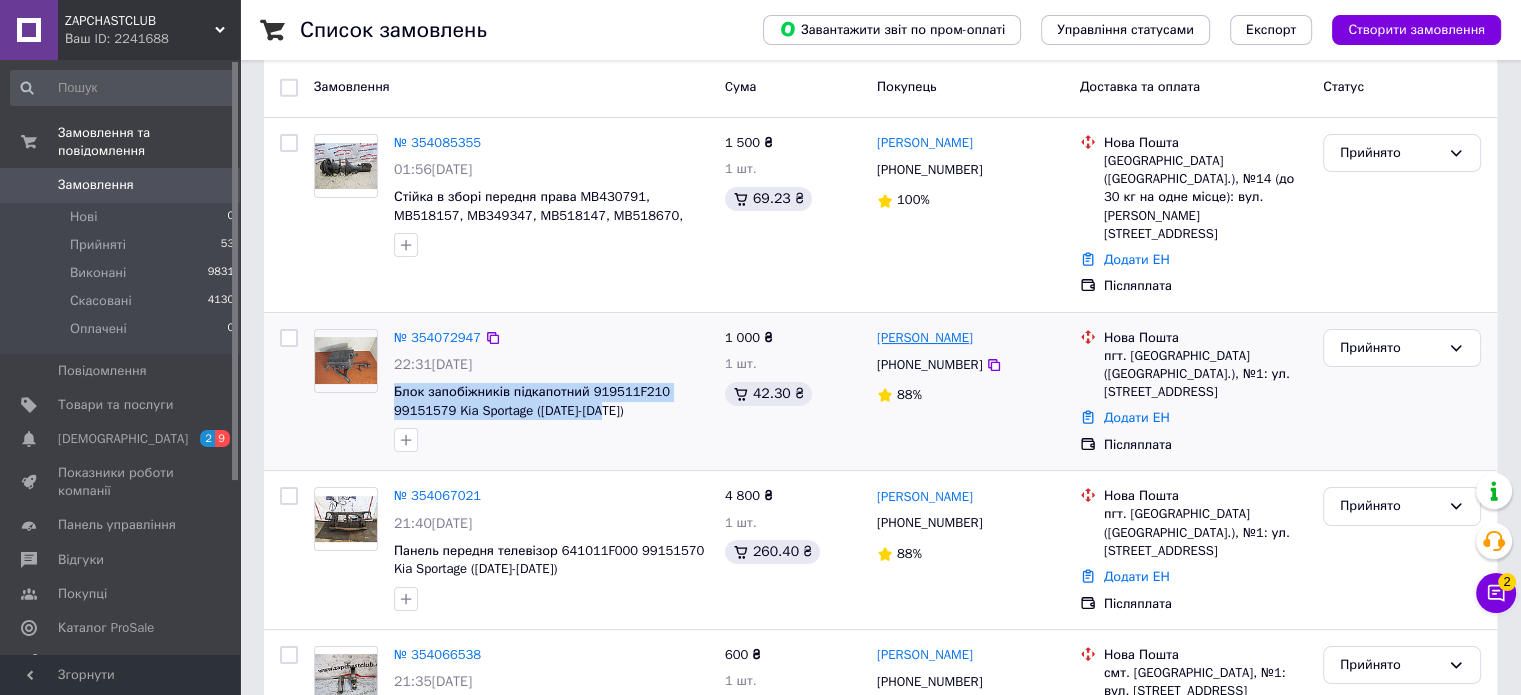 drag, startPoint x: 989, startPoint y: 302, endPoint x: 876, endPoint y: 299, distance: 113.03982 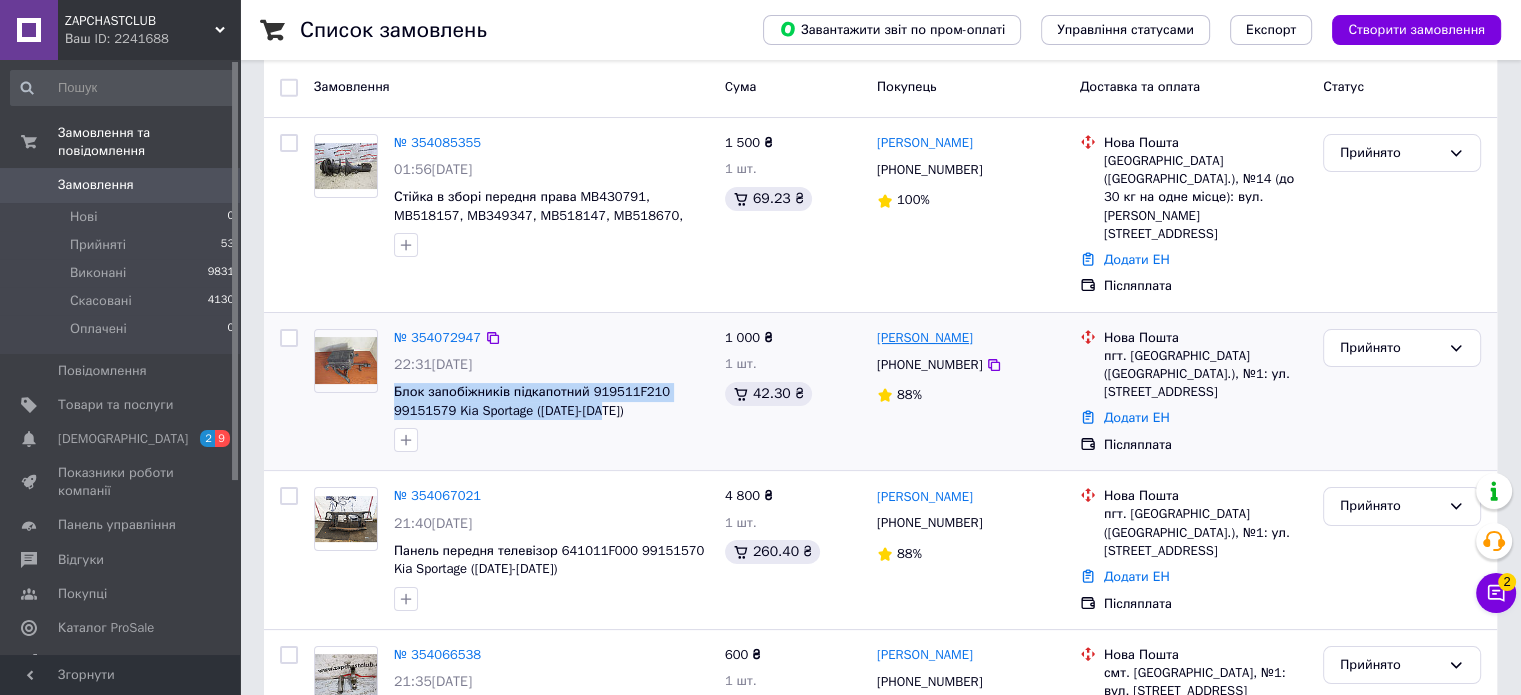 click on "[PERSON_NAME]" at bounding box center [970, 338] 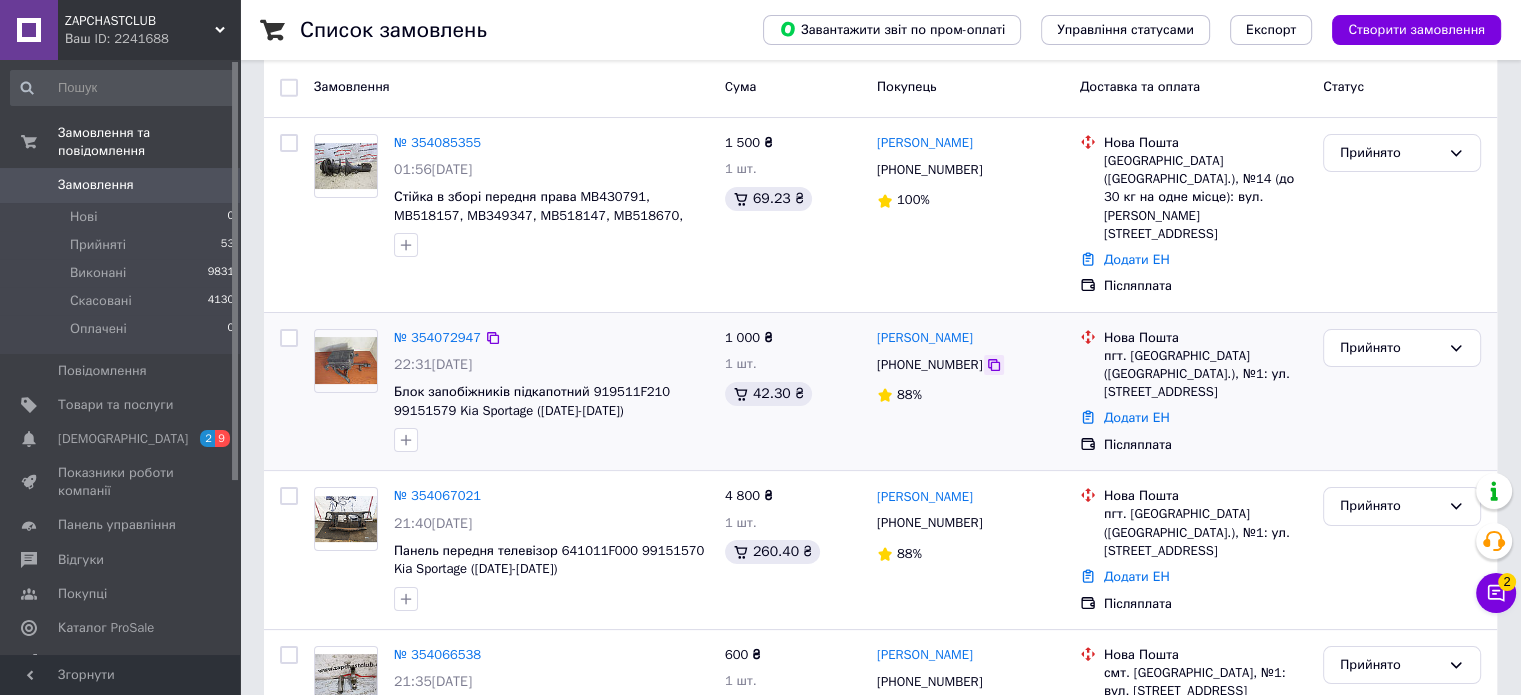 click 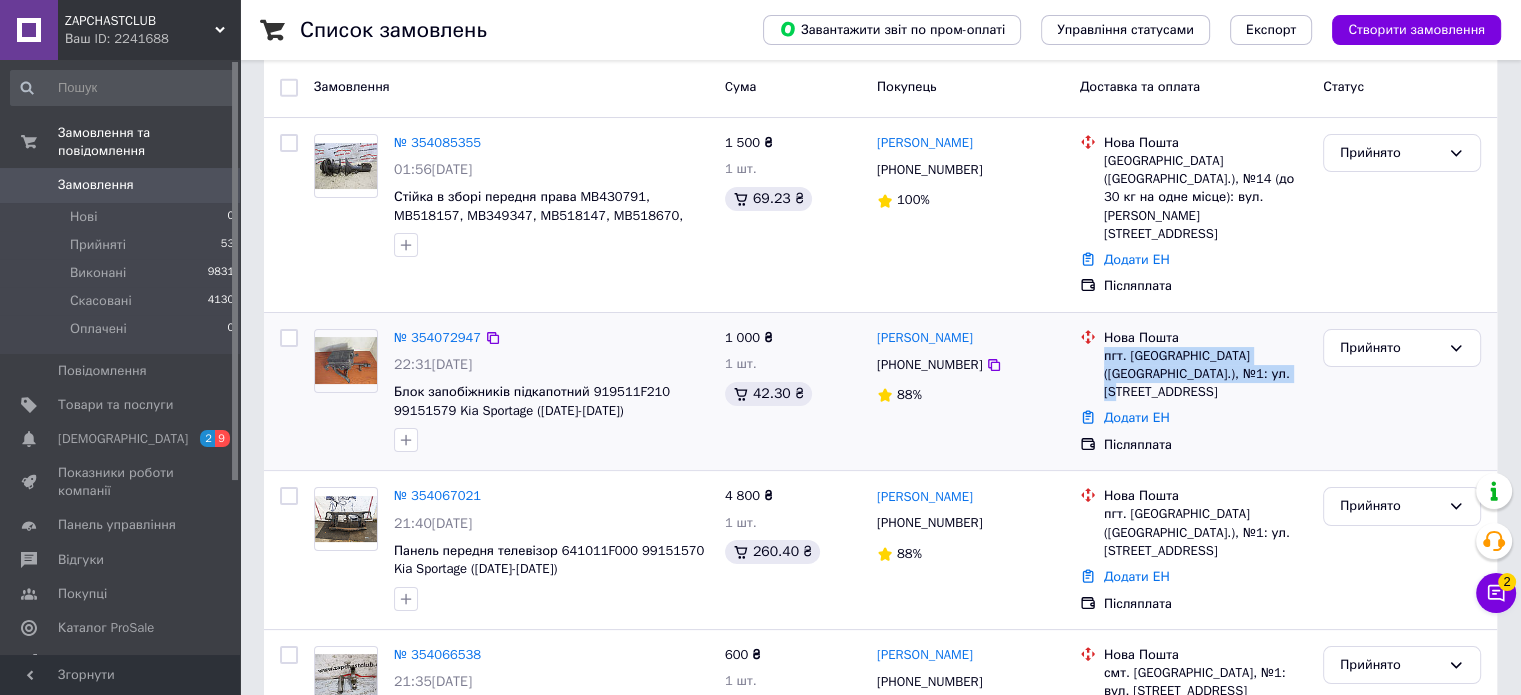 drag, startPoint x: 1236, startPoint y: 335, endPoint x: 1103, endPoint y: 319, distance: 133.95895 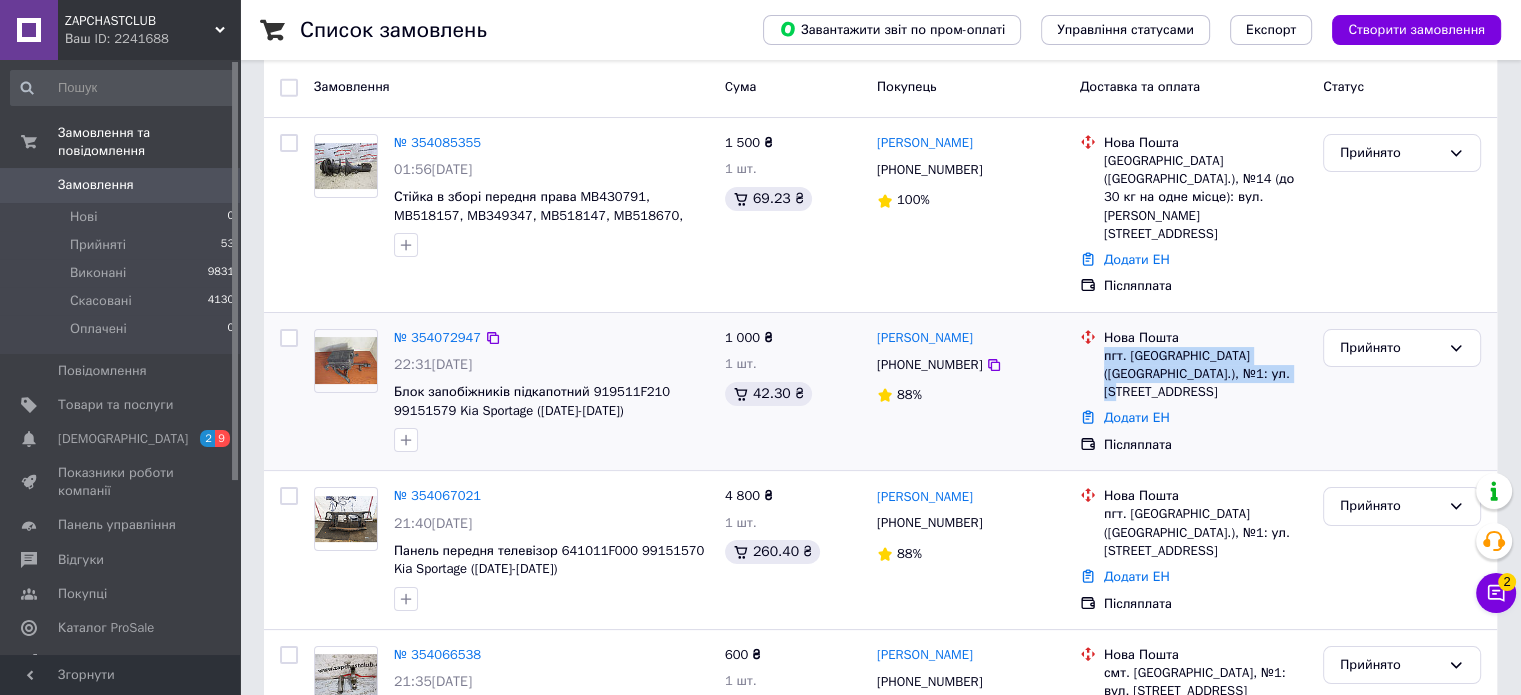 click on "пгт. [GEOGRAPHIC_DATA] ([GEOGRAPHIC_DATA].), №1: ул. [STREET_ADDRESS]" at bounding box center [1205, 374] 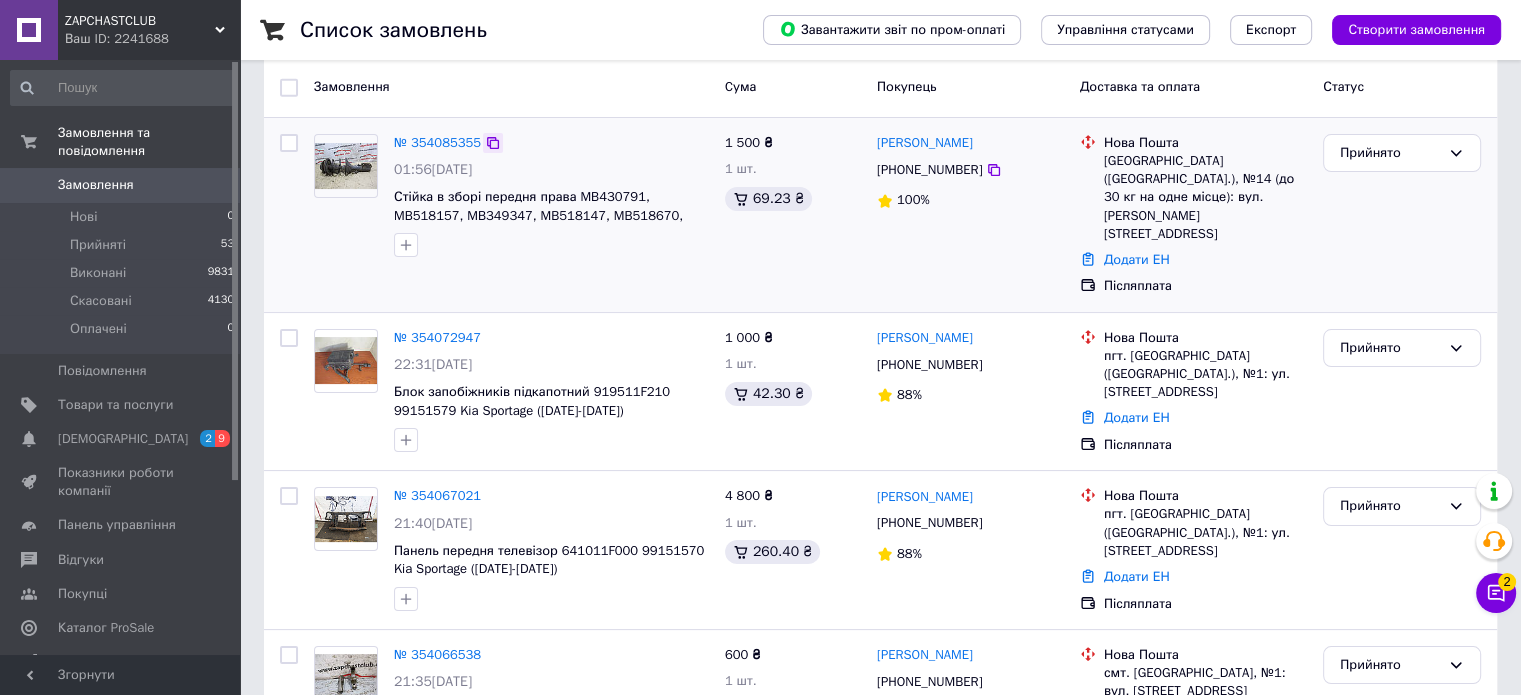 click 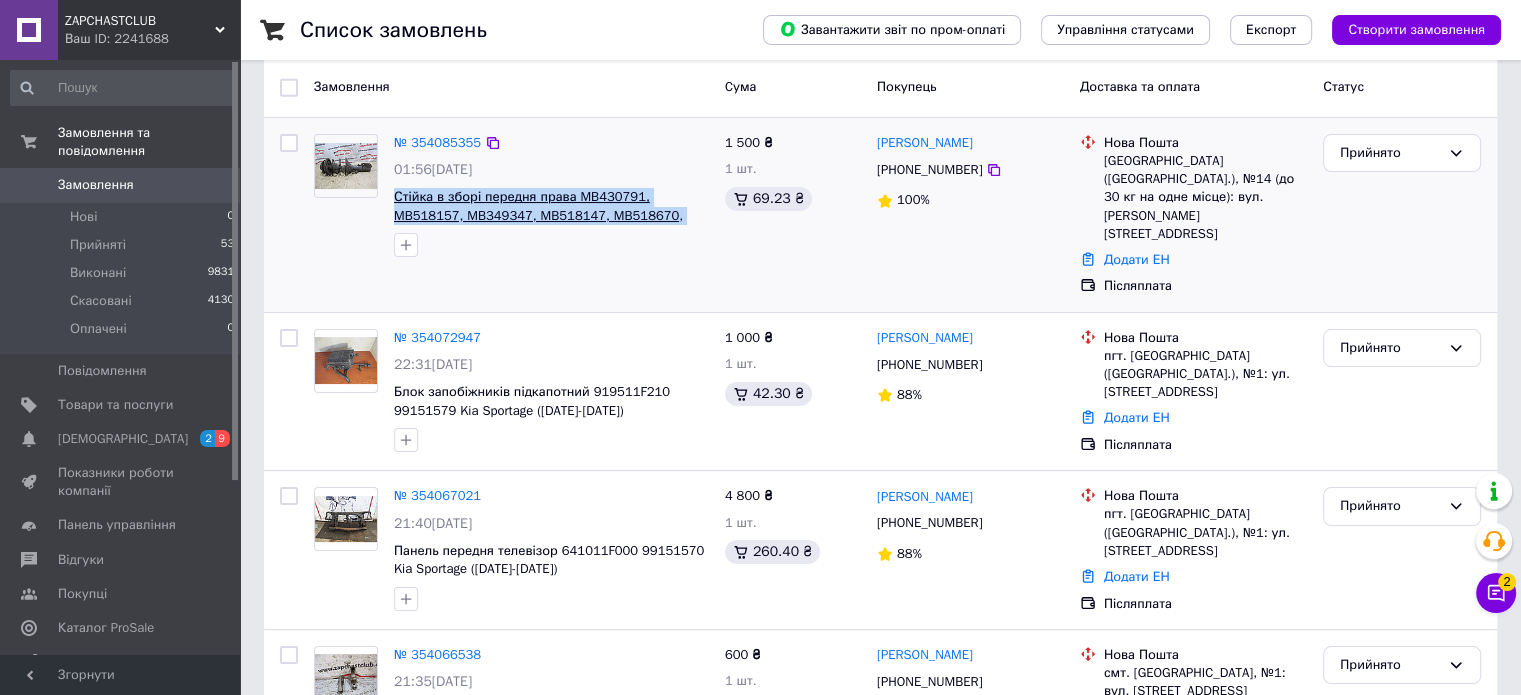 drag, startPoint x: 666, startPoint y: 215, endPoint x: 396, endPoint y: 199, distance: 270.47366 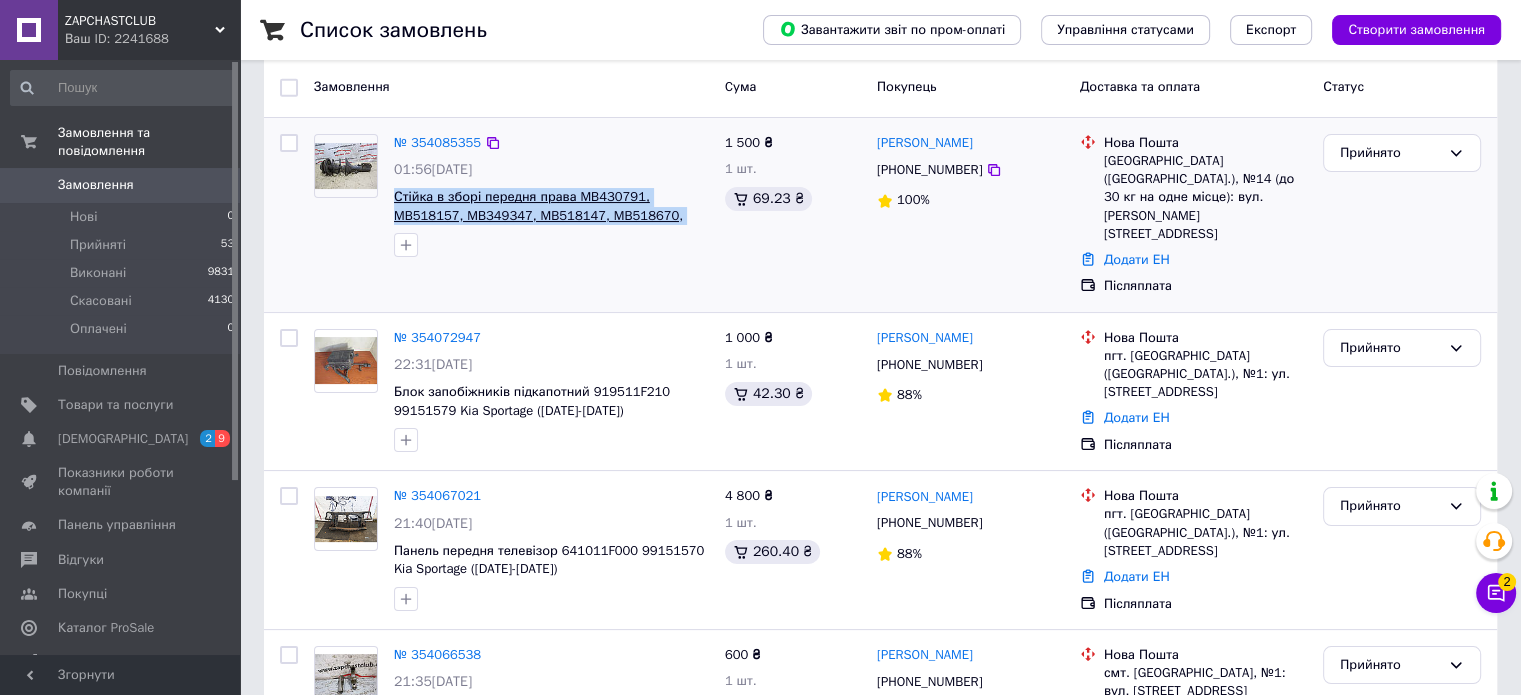 click on "Стійка в зборі передня права MB430791, MB518157, MB349347, MB518147, MB518670, MB349346, 9915611 Galant" at bounding box center (551, 206) 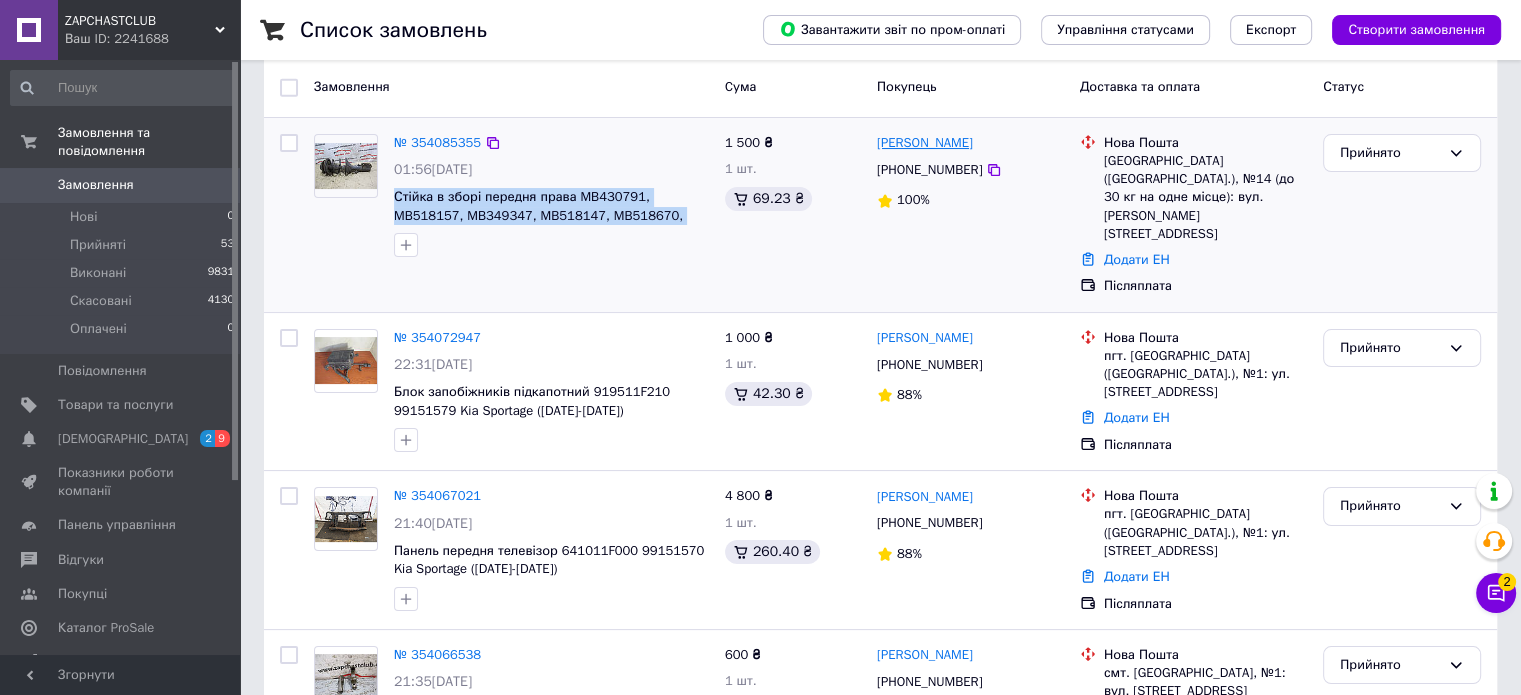drag, startPoint x: 991, startPoint y: 146, endPoint x: 876, endPoint y: 144, distance: 115.01739 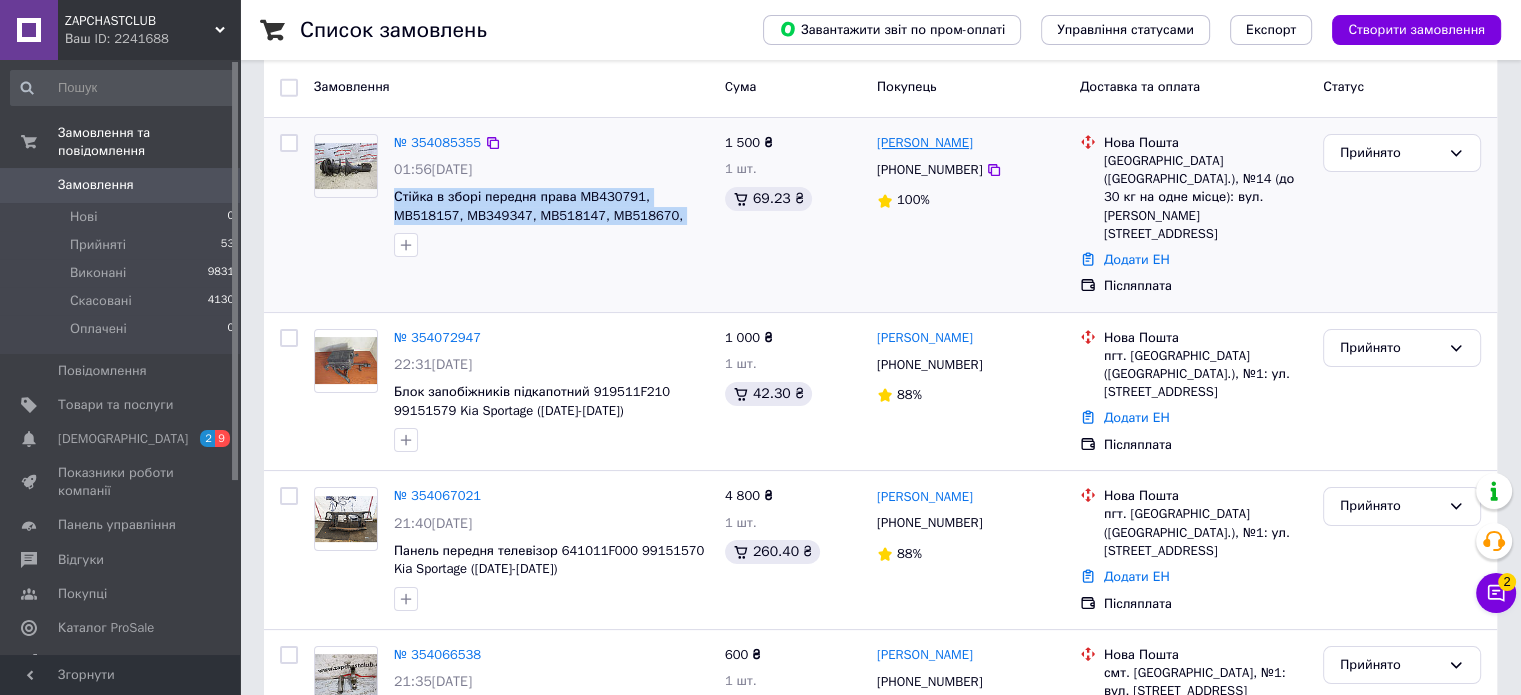 click on "[PERSON_NAME]" at bounding box center (970, 143) 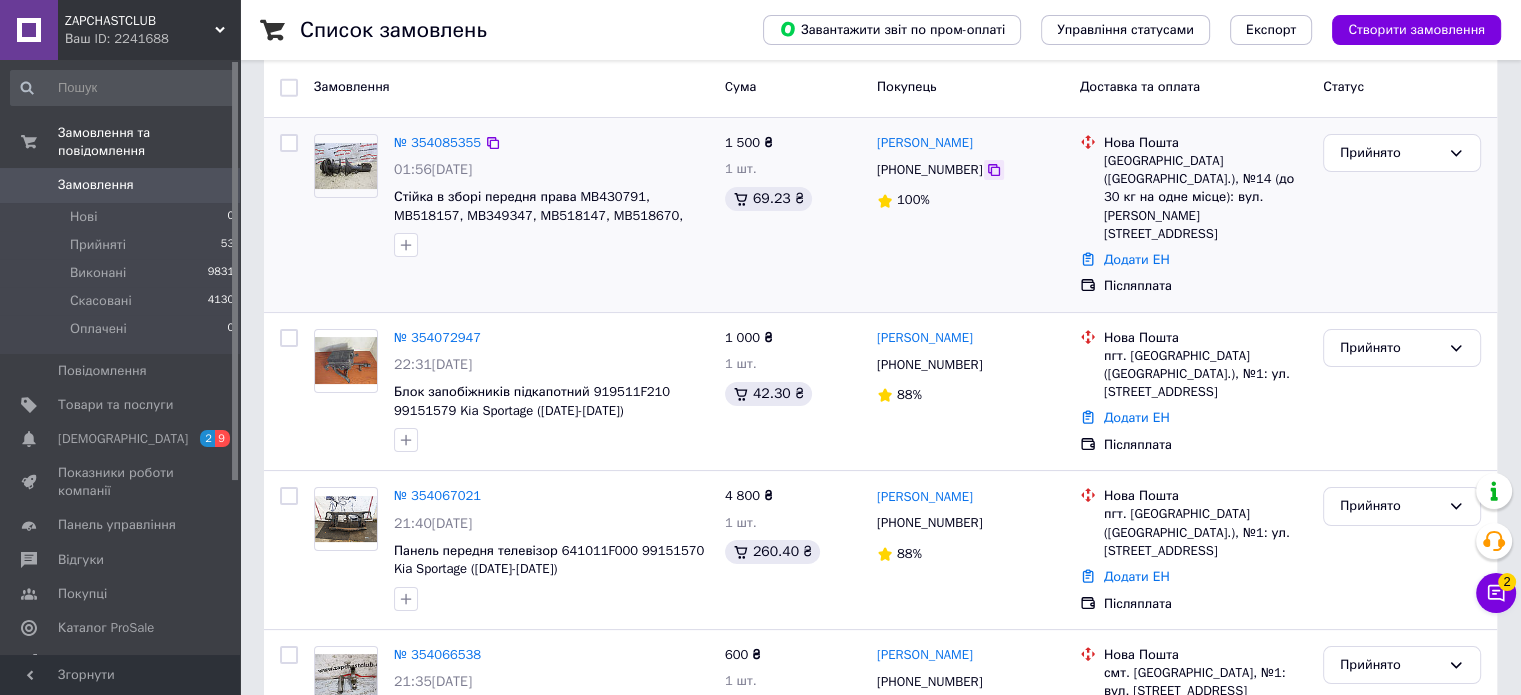 click 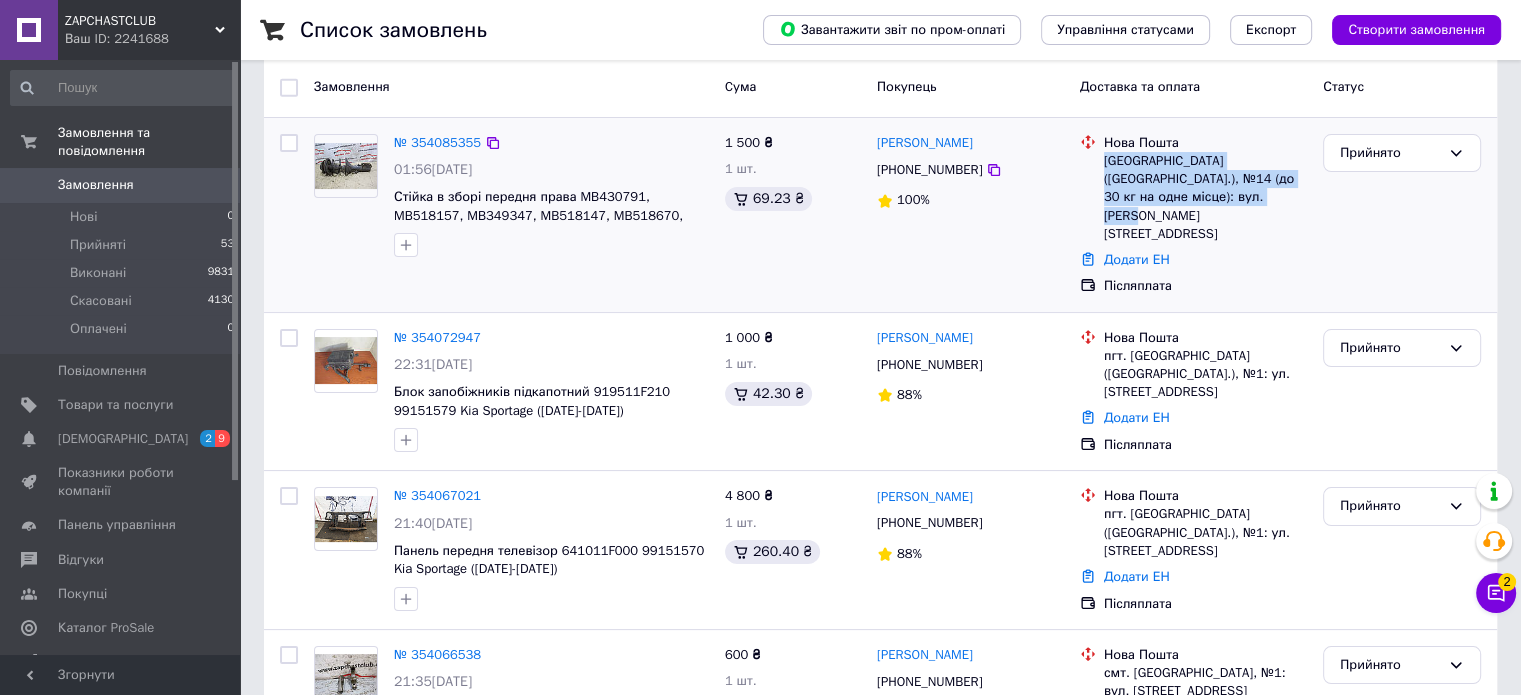 drag, startPoint x: 1229, startPoint y: 194, endPoint x: 1099, endPoint y: 162, distance: 133.88054 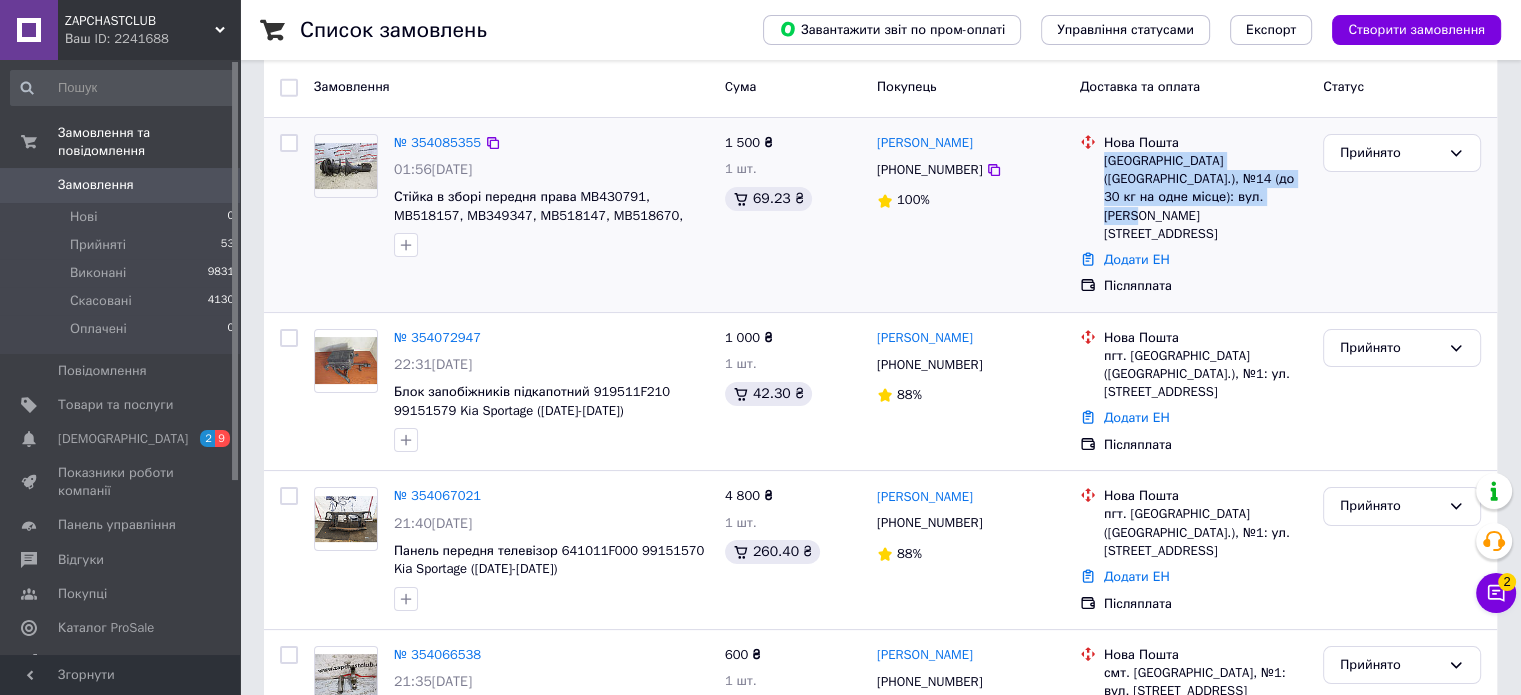 click on "Нова Пошта Полтава ([GEOGRAPHIC_DATA].), №14 (до 30 кг на одне місце): вул. [PERSON_NAME][STREET_ADDRESS]" at bounding box center [1205, 188] 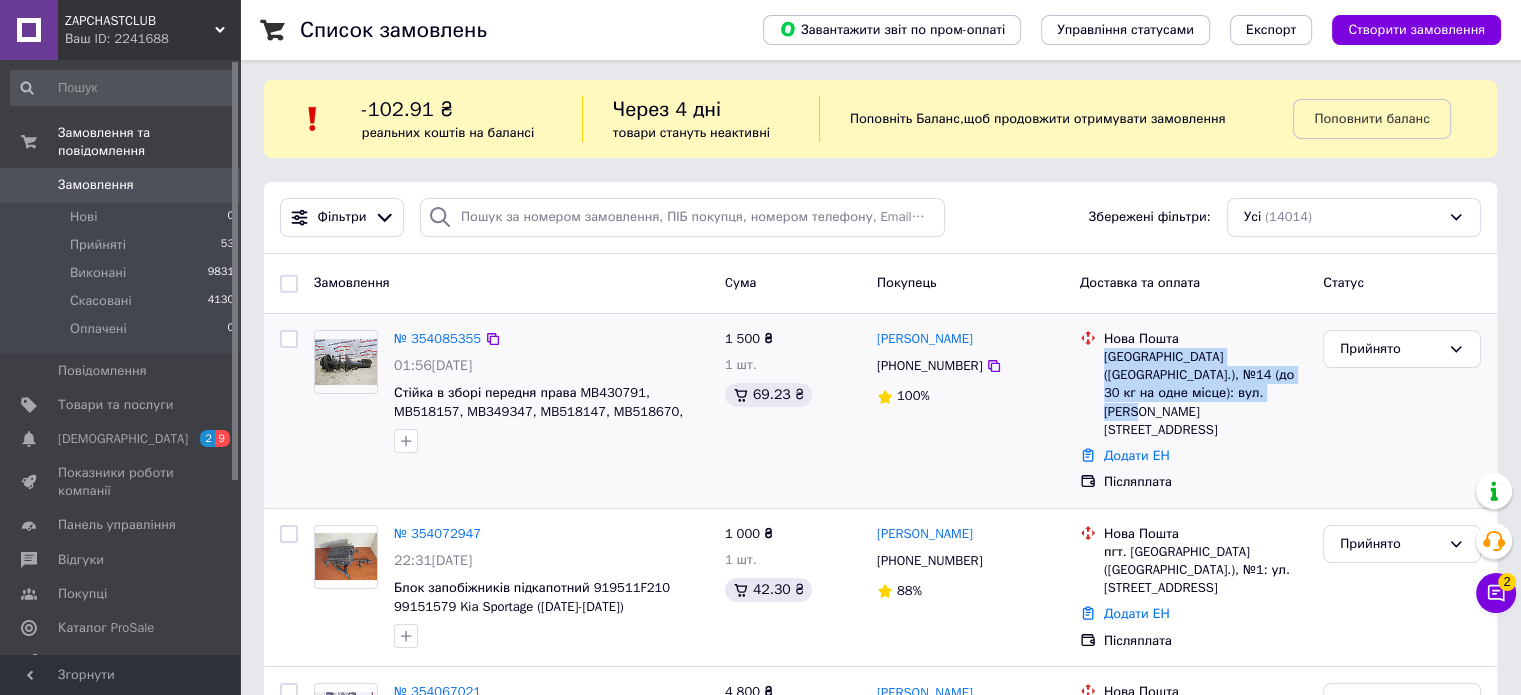 scroll, scrollTop: 0, scrollLeft: 0, axis: both 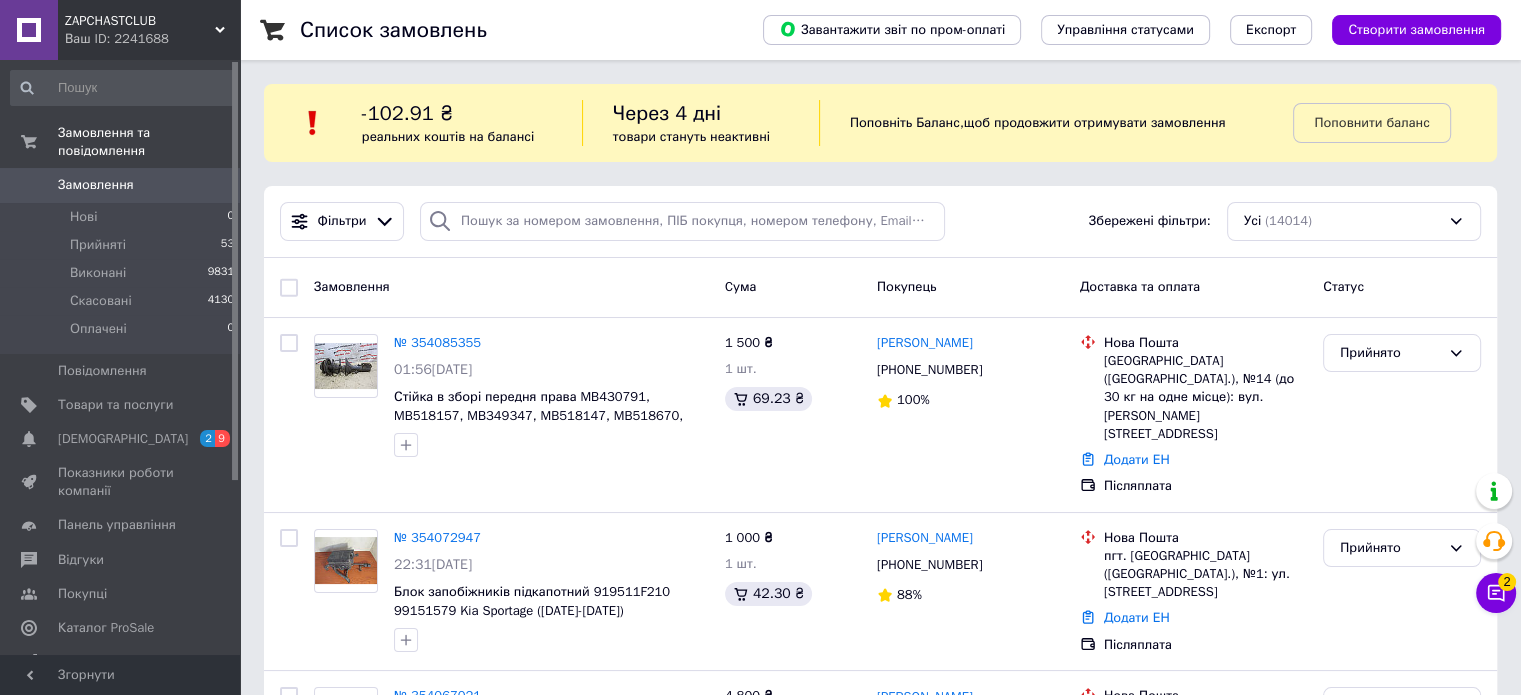 click on "Список замовлень   Завантажити звіт по пром-оплаті Управління статусами Експорт Створити замовлення -102.91 ₴ реальних коштів на балансі Через 4 дні товари стануть неактивні Поповніть Баланс ,  щоб продовжити отримувати замовлення Поповнити баланс Фільтри Збережені фільтри: Усі (14014) Замовлення Cума Покупець Доставка та оплата Статус № 354085355 01:56[DATE] Стійка в зборі передня права MB430791, MB518157, MB349347, MB518147, MB518670, MB349346, 9915611 Galant 1 500 ₴ 1 шт. 69.23 ₴ [PERSON_NAME] [PHONE_NUMBER] 100% [GEOGRAPHIC_DATA] ([GEOGRAPHIC_DATA].), №14 (до 30 кг на одне місце): вул. [PERSON_NAME], 45 № 354072947 1" at bounding box center [880, 4769] 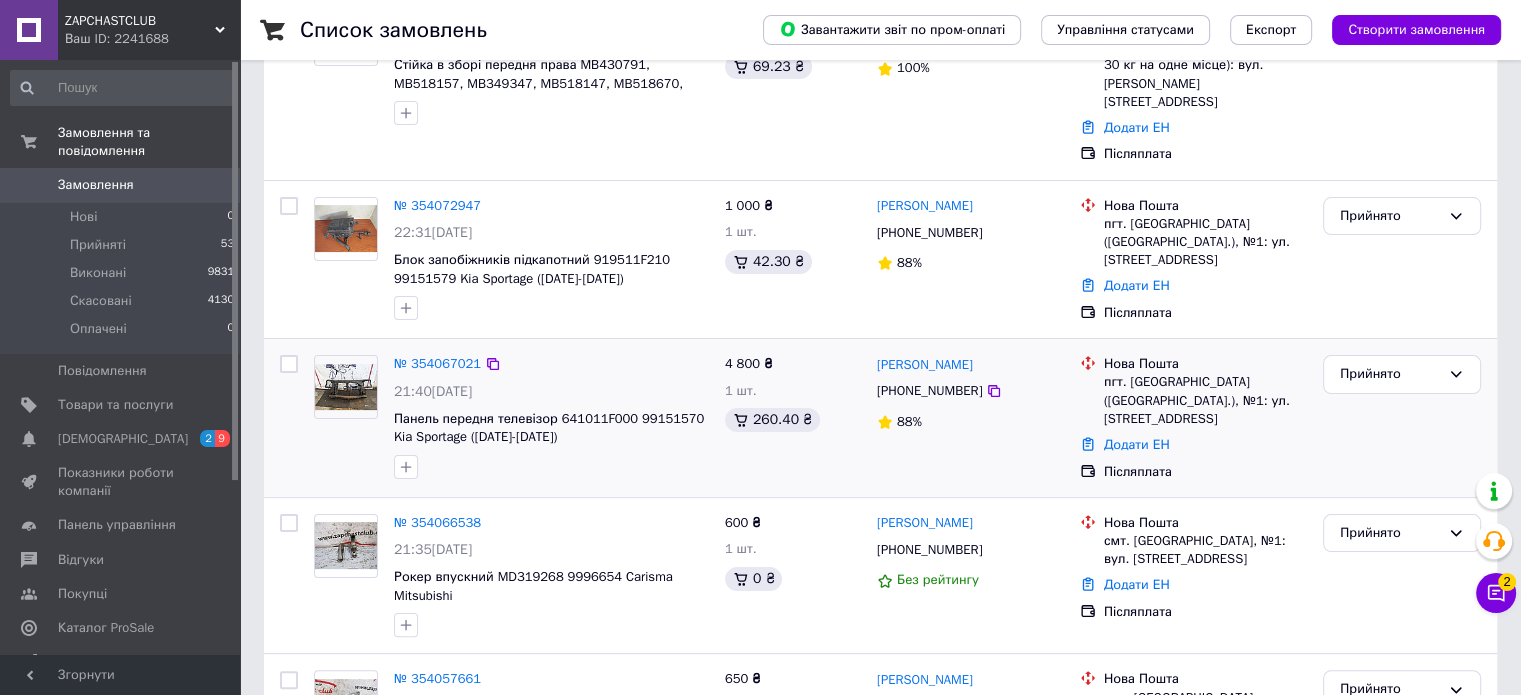 scroll, scrollTop: 600, scrollLeft: 0, axis: vertical 